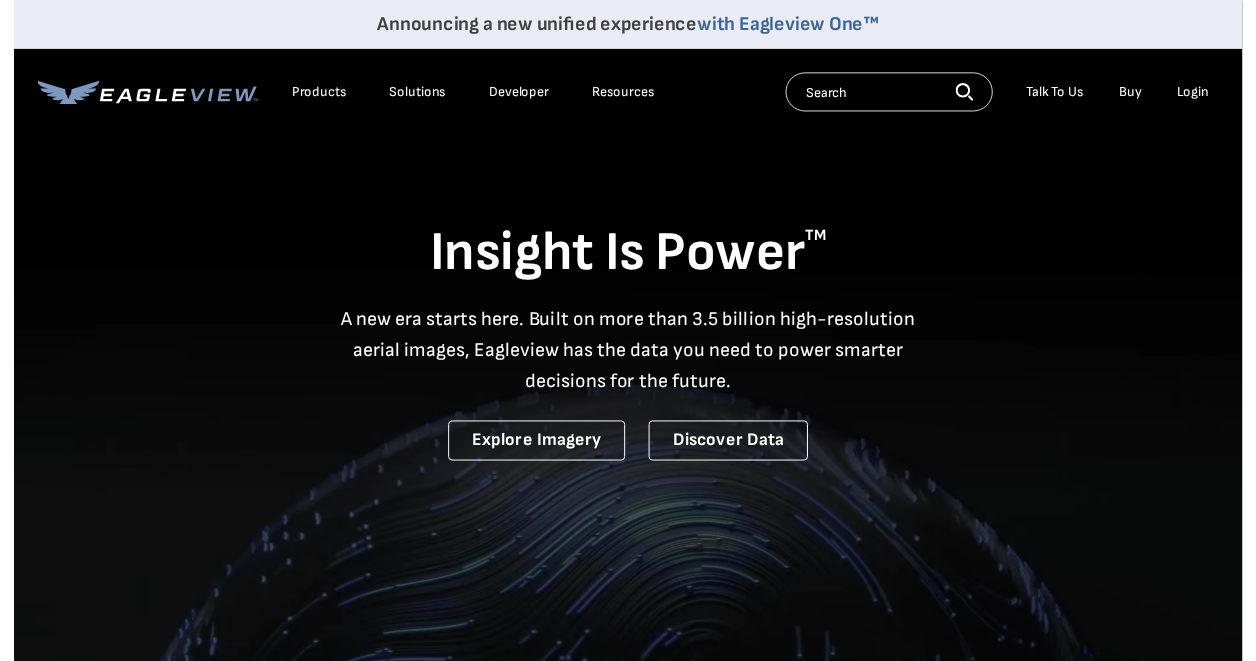 scroll, scrollTop: 0, scrollLeft: 0, axis: both 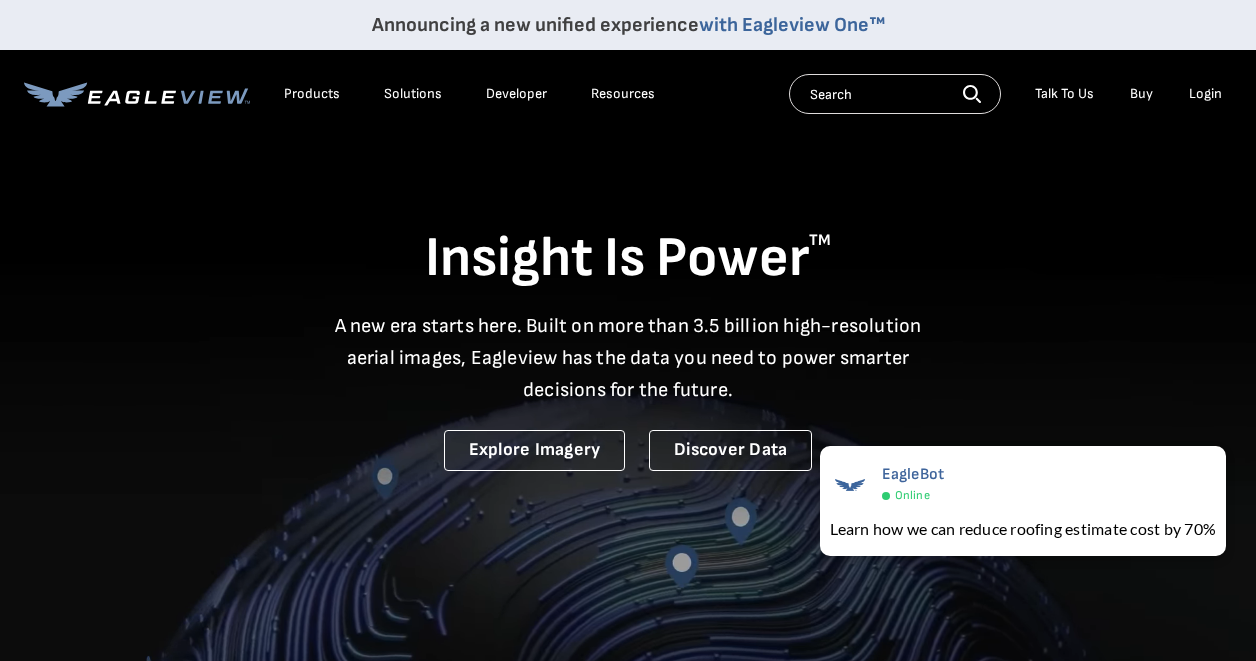 click on "Login" at bounding box center [1205, 94] 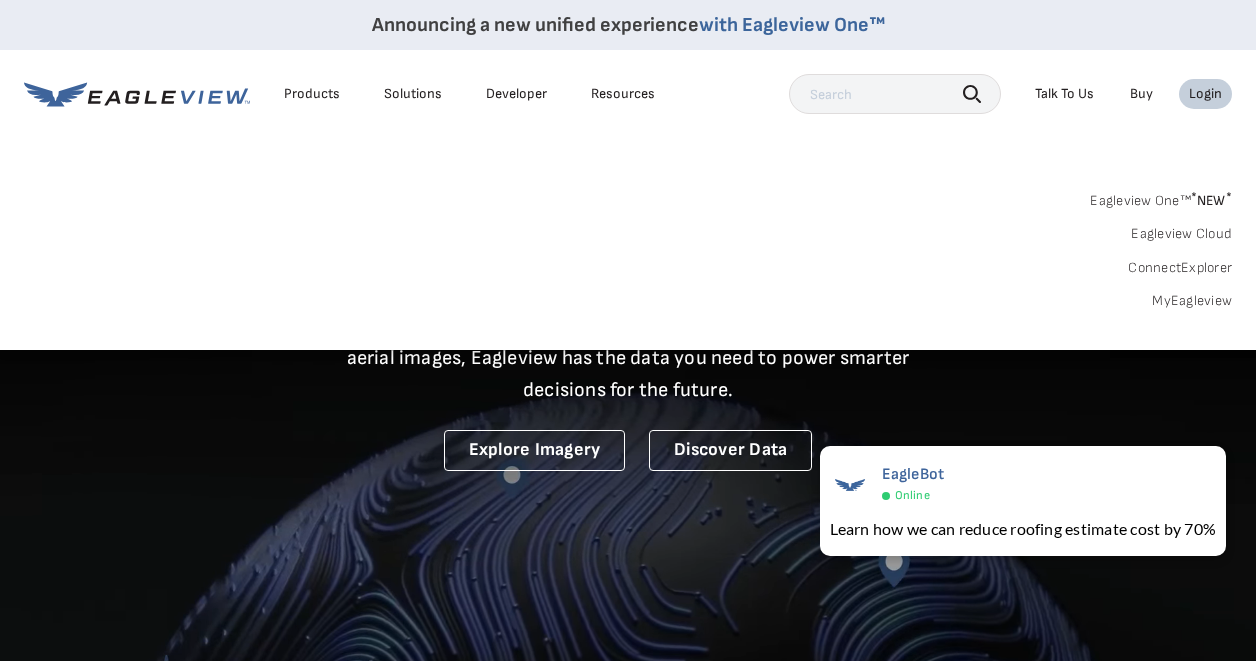 click on "MyEagleview" at bounding box center (1192, 301) 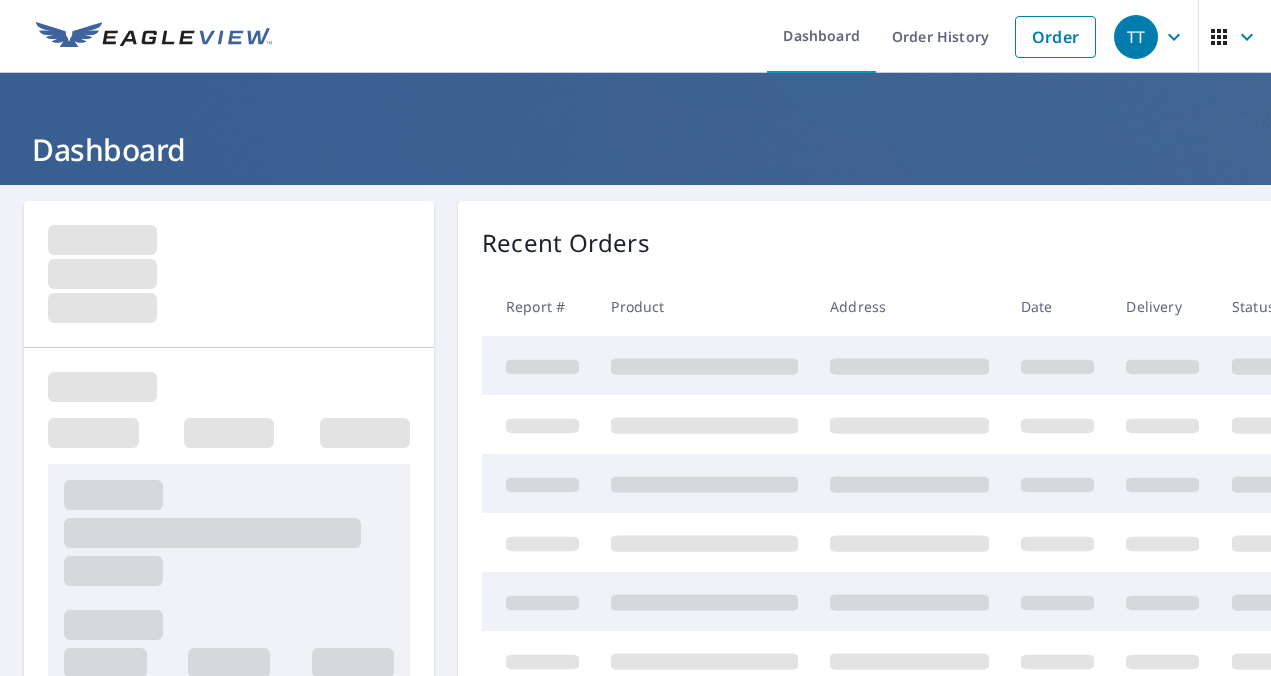 scroll, scrollTop: 0, scrollLeft: 0, axis: both 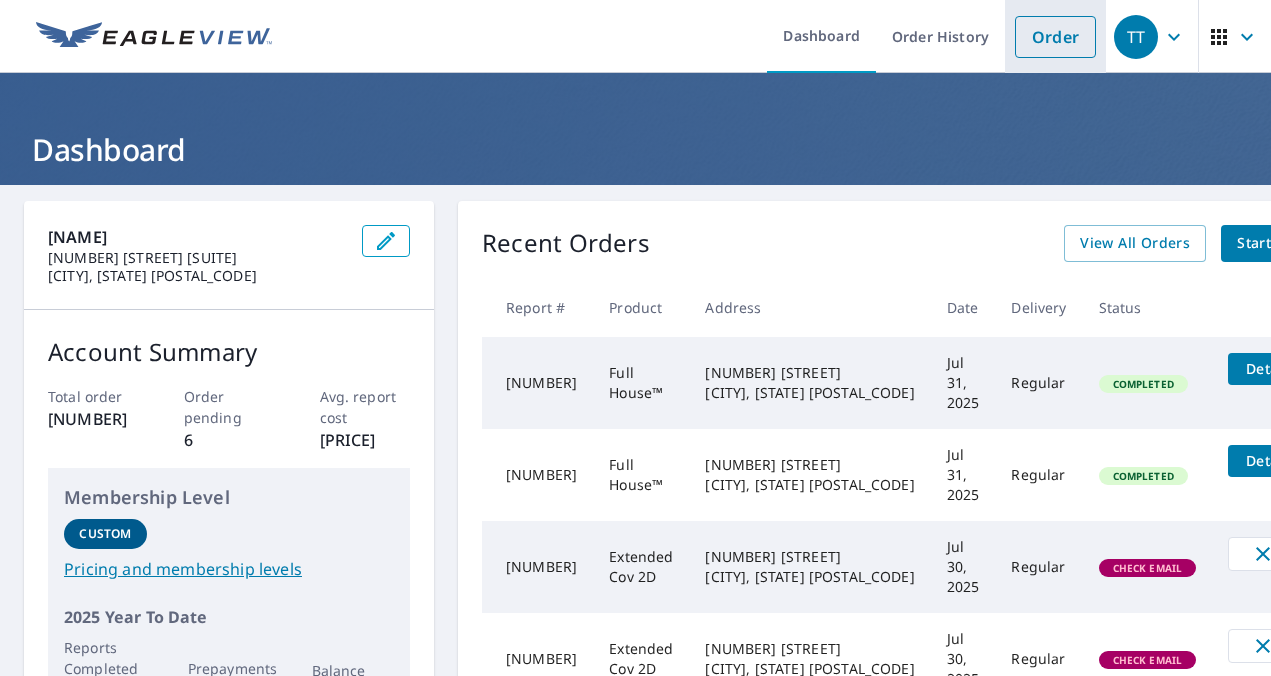 click on "Order" at bounding box center [1055, 37] 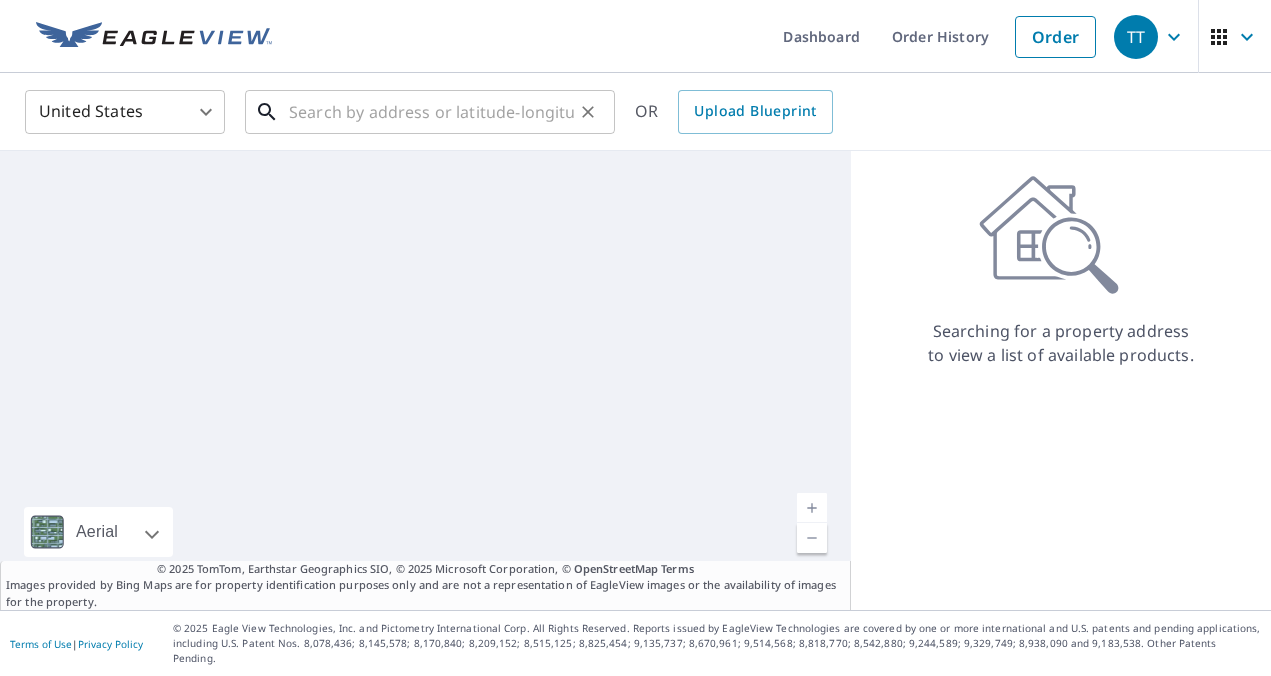 click at bounding box center (431, 112) 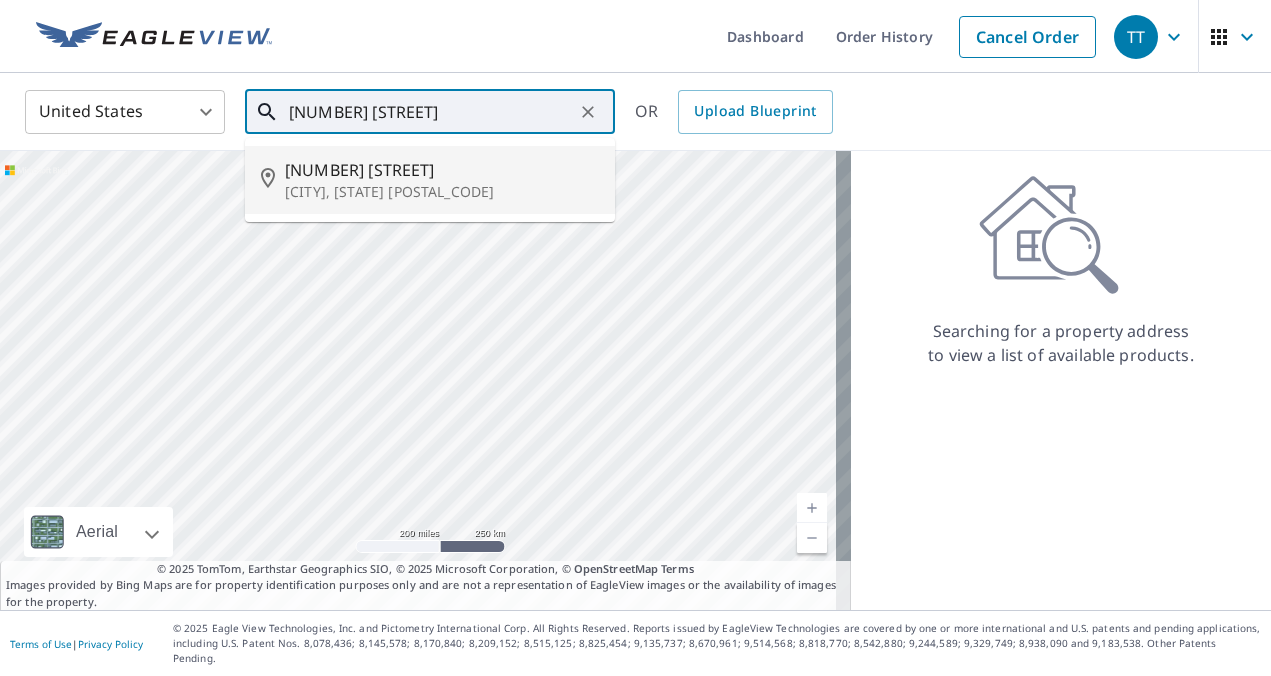 click on "[CITY], [STATE] [POSTAL_CODE]" at bounding box center [442, 192] 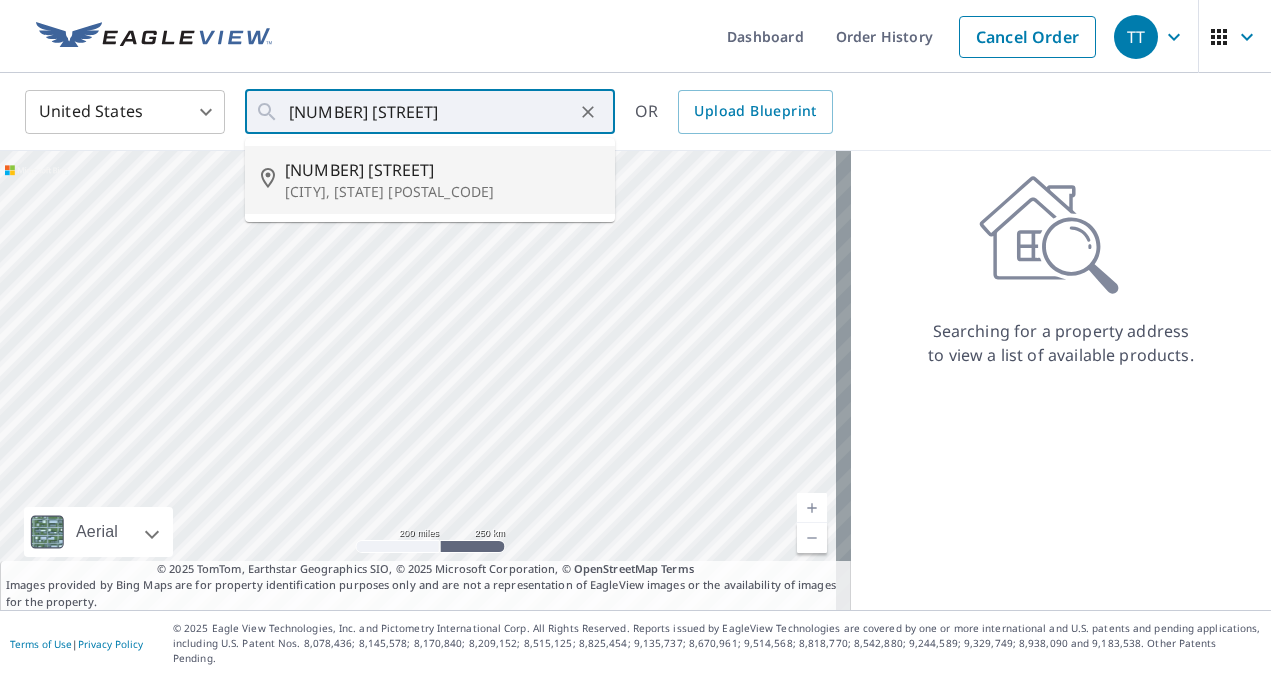type on "[NUMBER] [STREET] [CITY], [STATE] [POSTAL_CODE]" 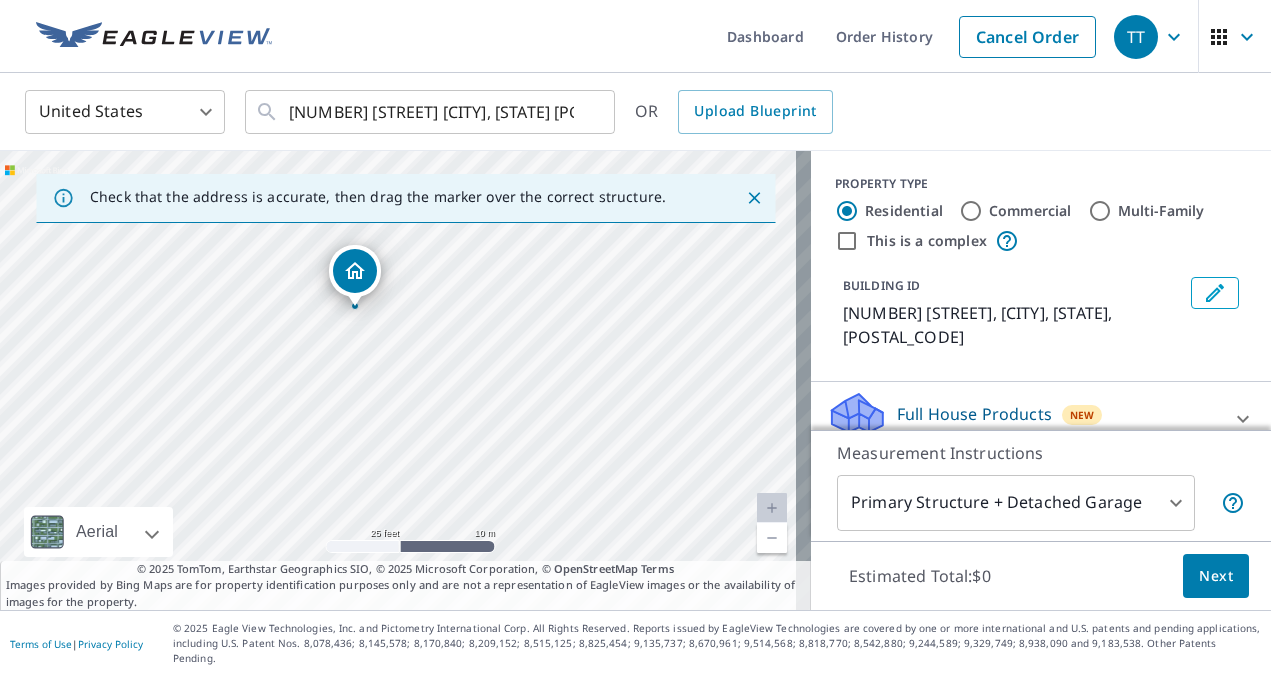 drag, startPoint x: 317, startPoint y: 297, endPoint x: 353, endPoint y: 305, distance: 36.878178 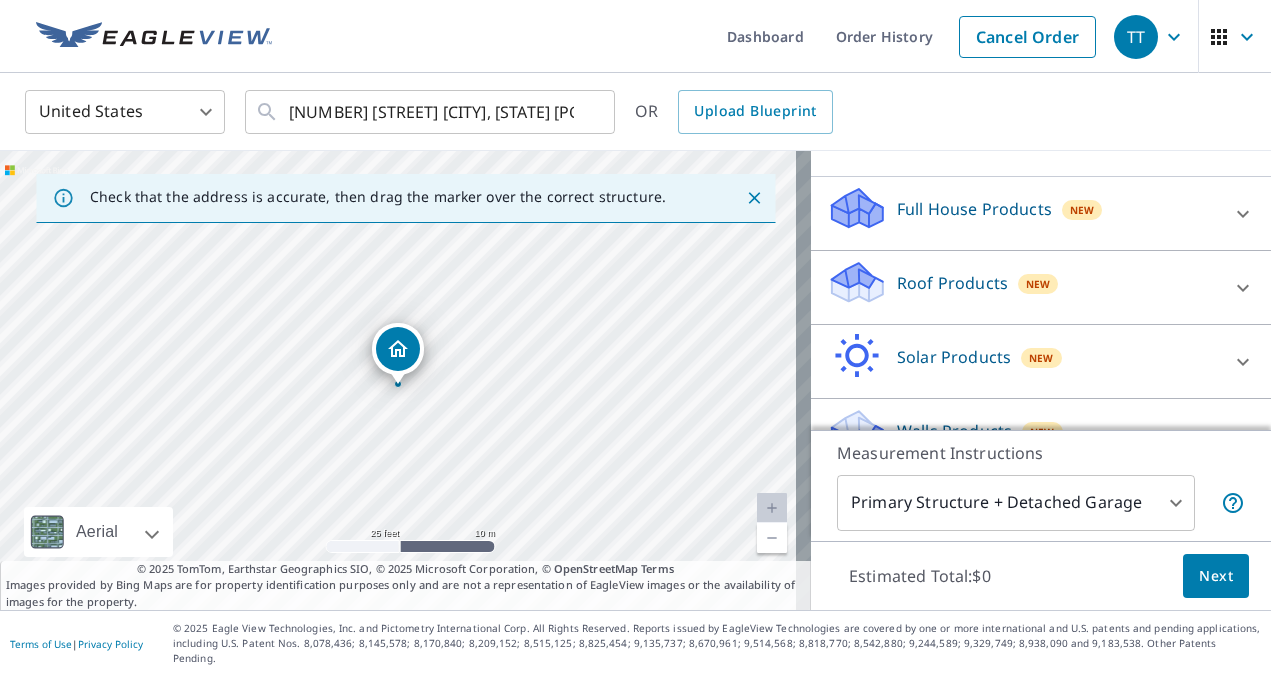 scroll, scrollTop: 209, scrollLeft: 0, axis: vertical 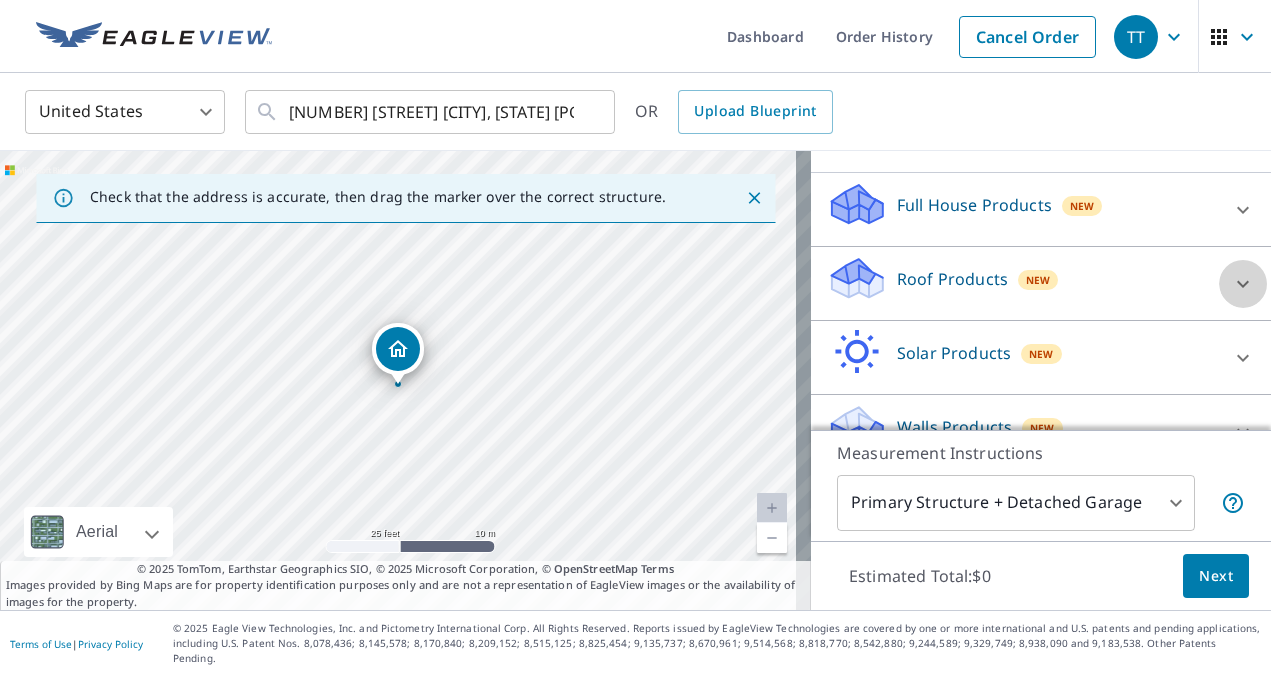 click 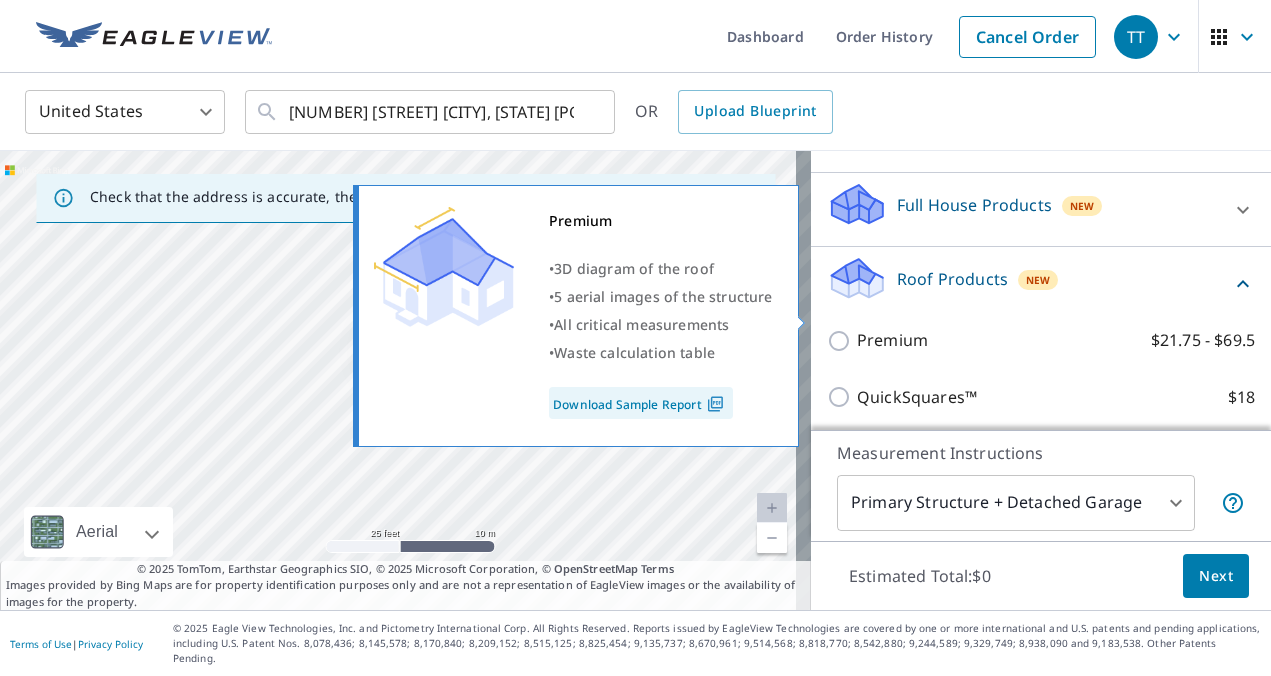 click on "Premium $21.75 - $69.5" at bounding box center [842, 341] 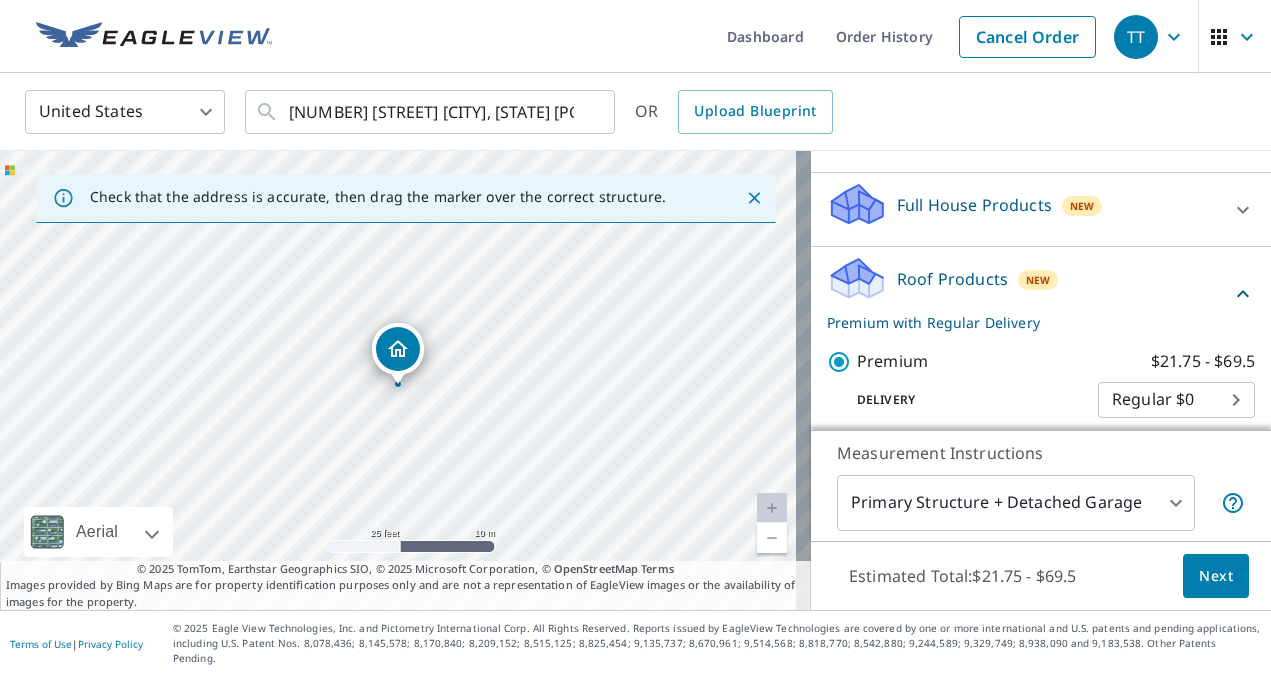 click on "Next" at bounding box center (1216, 576) 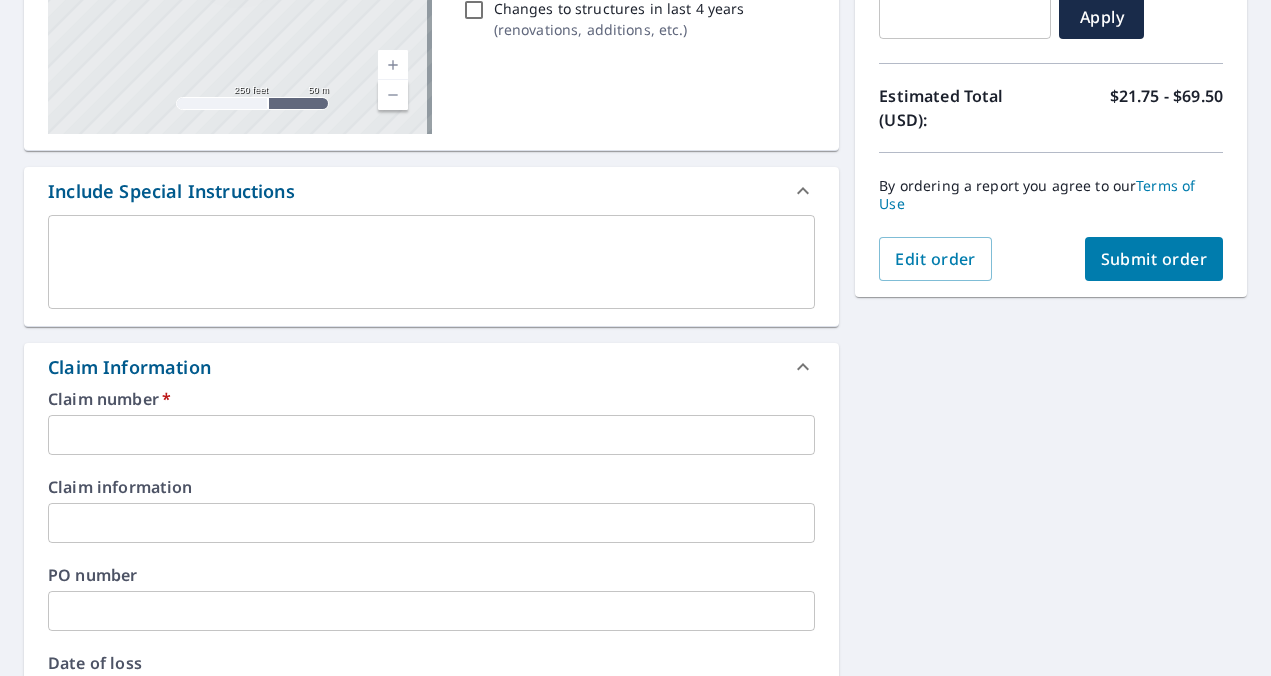 scroll, scrollTop: 400, scrollLeft: 0, axis: vertical 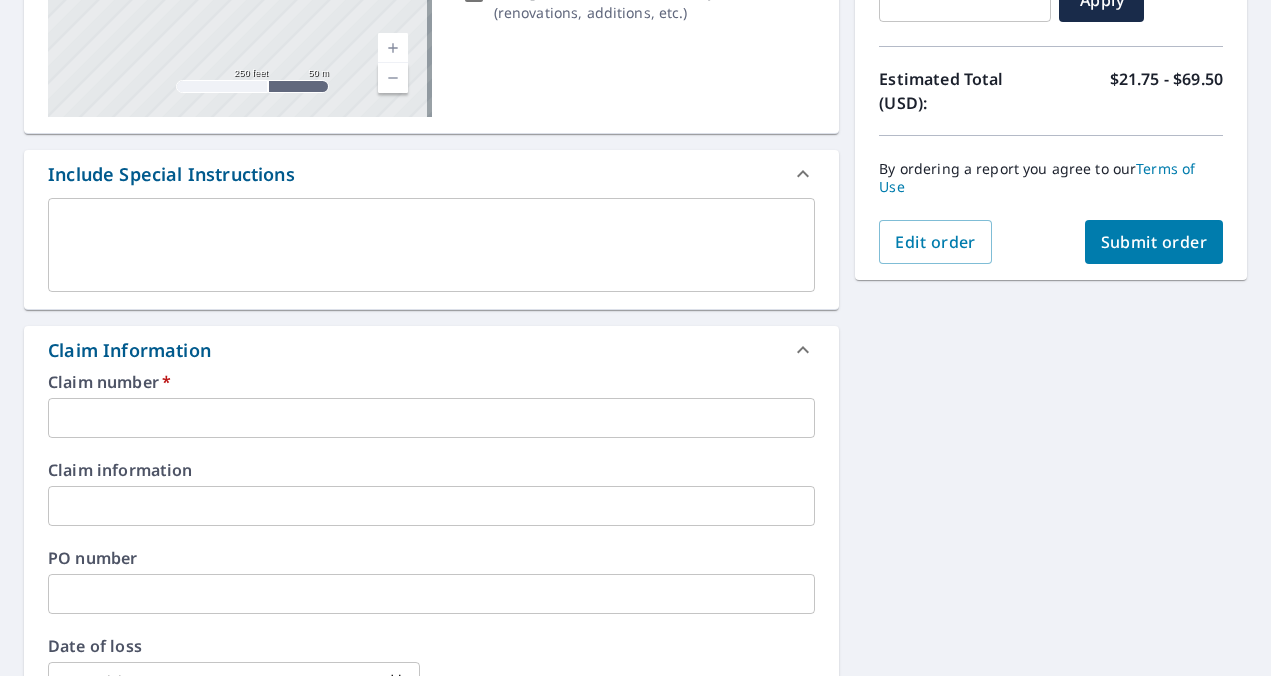 click at bounding box center [431, 245] 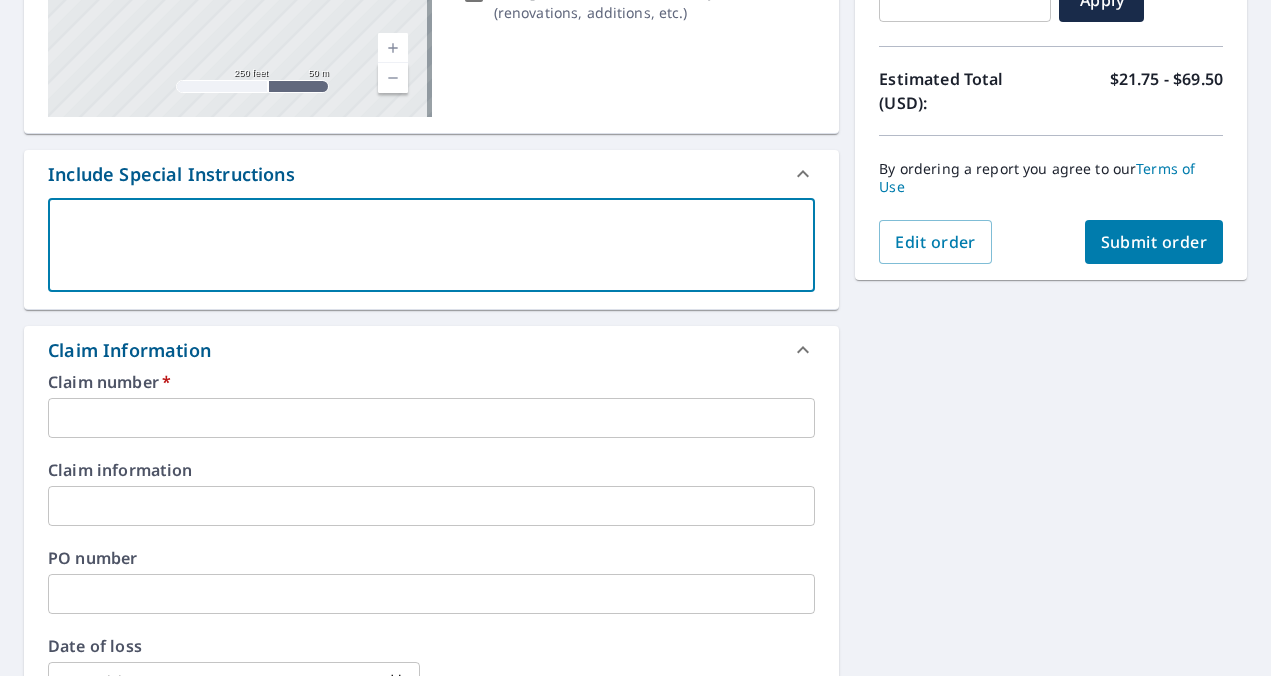 type on "h" 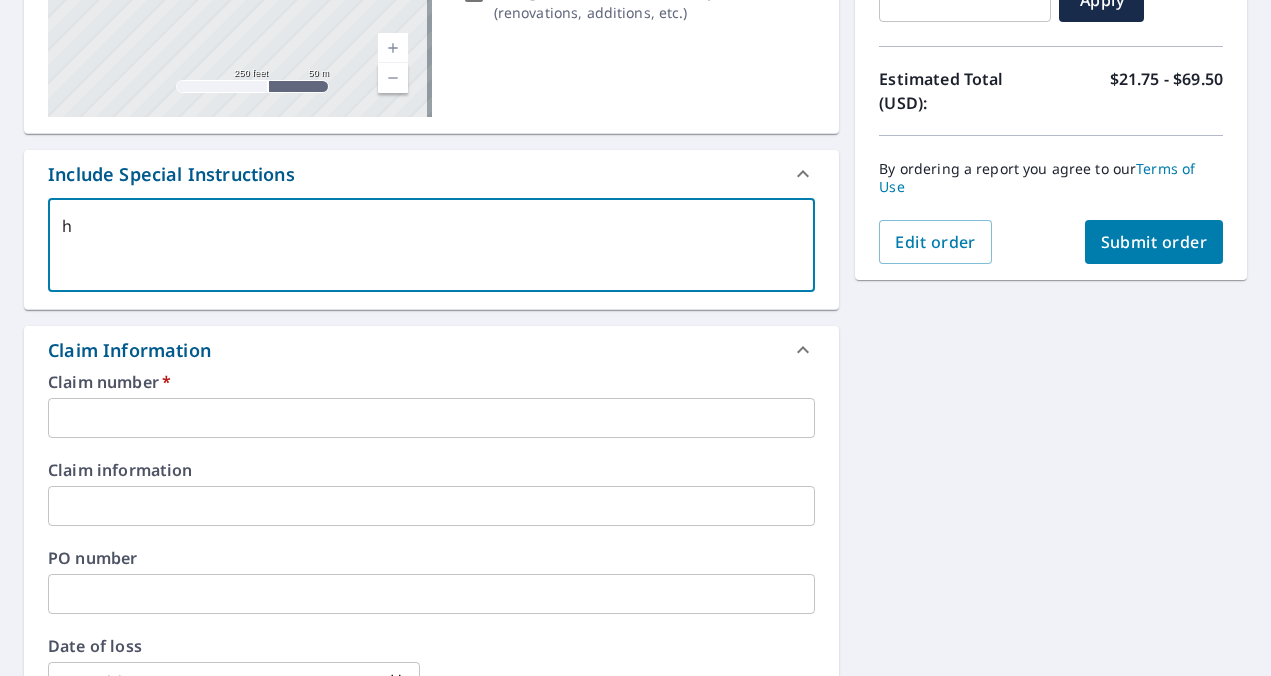 type on "ho" 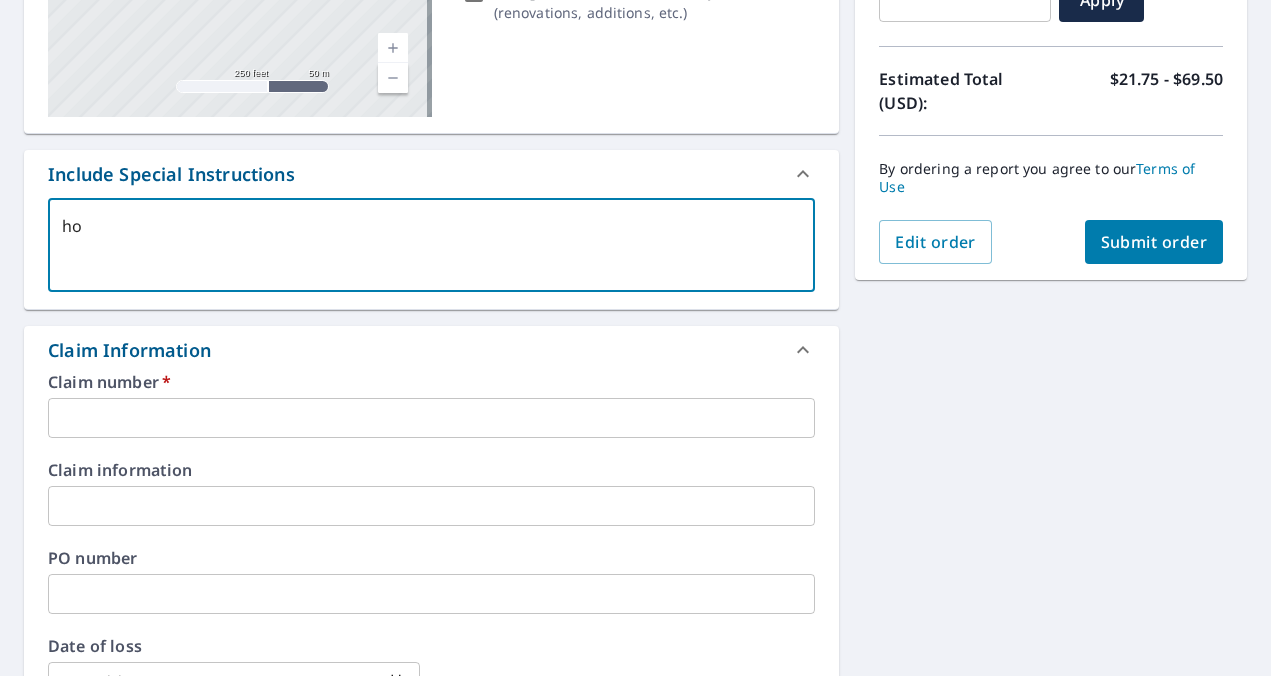 type on "hou" 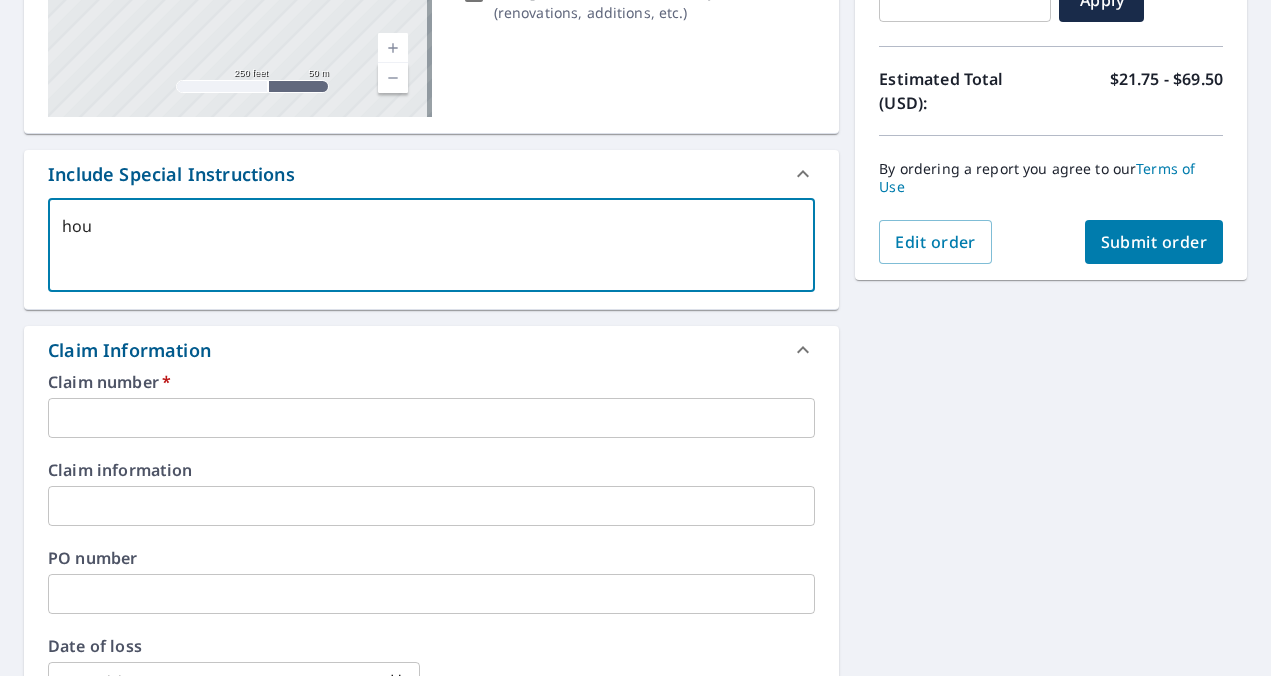 type on "hous" 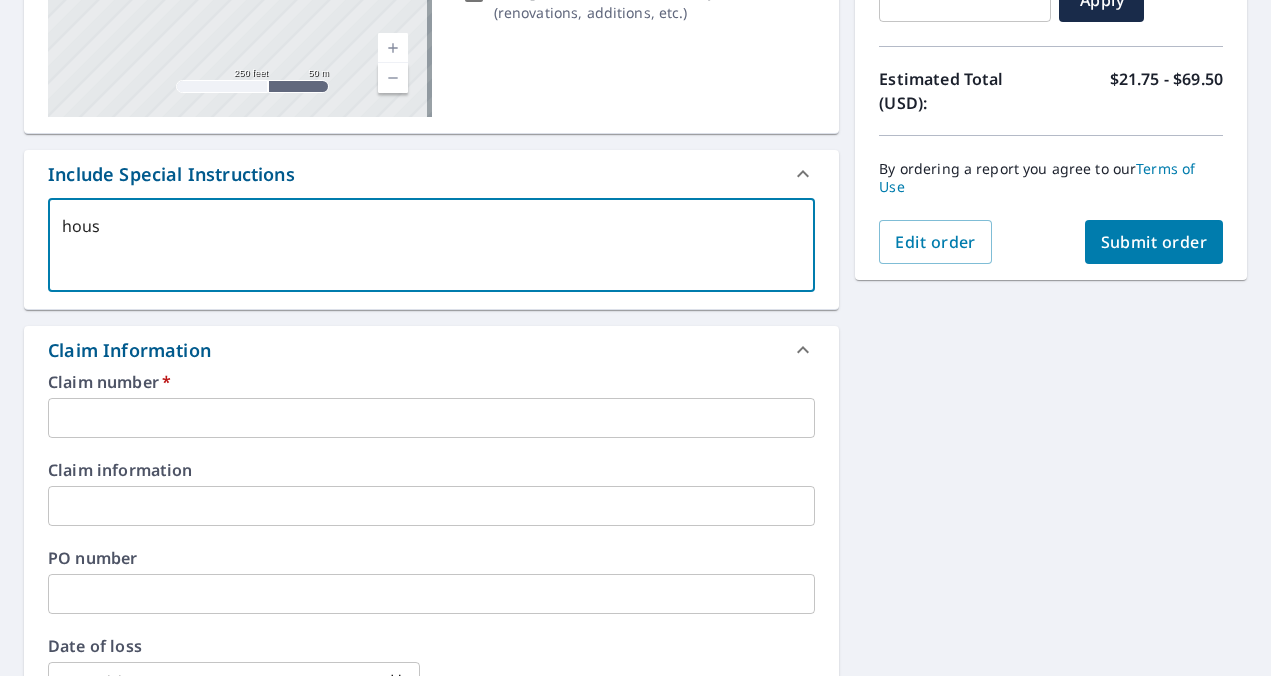type on "house" 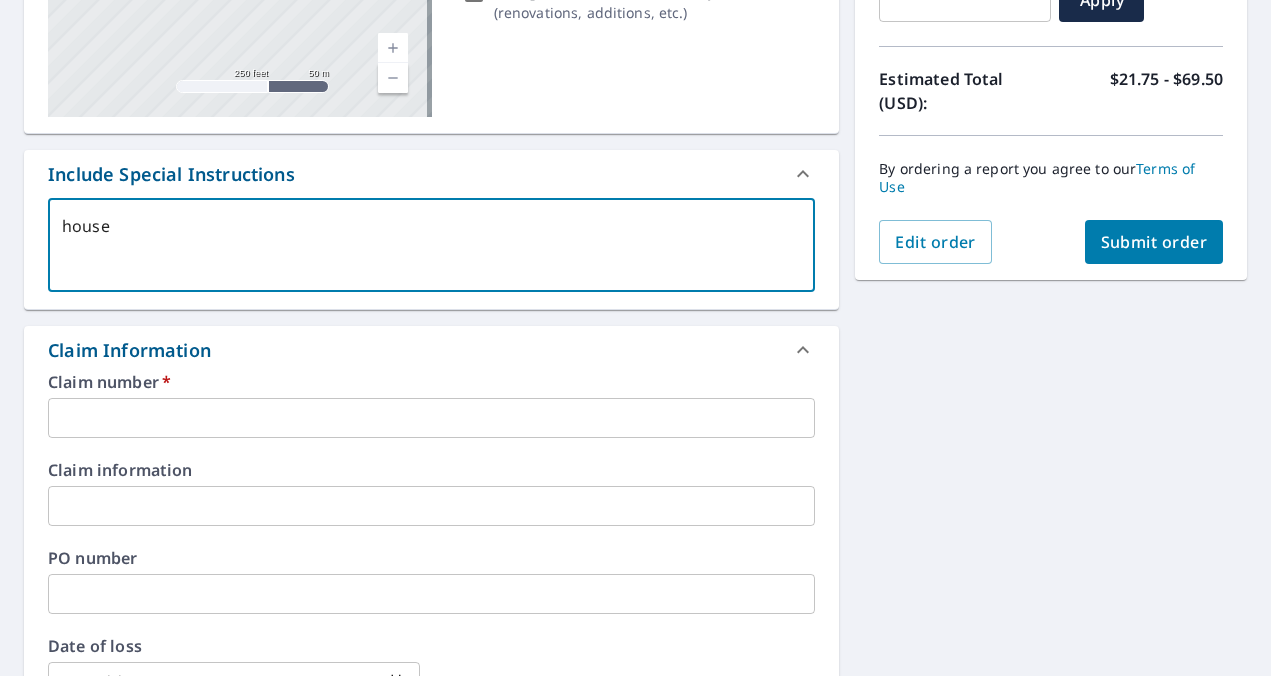 type on "house" 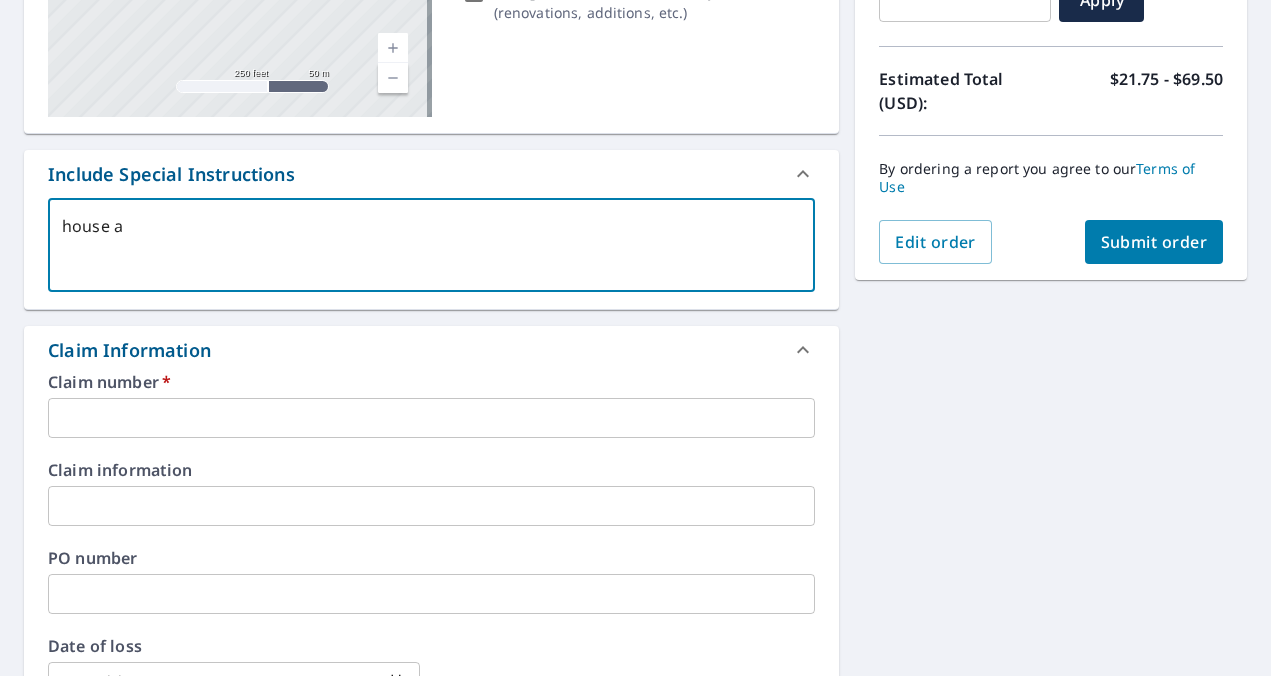 type on "house an" 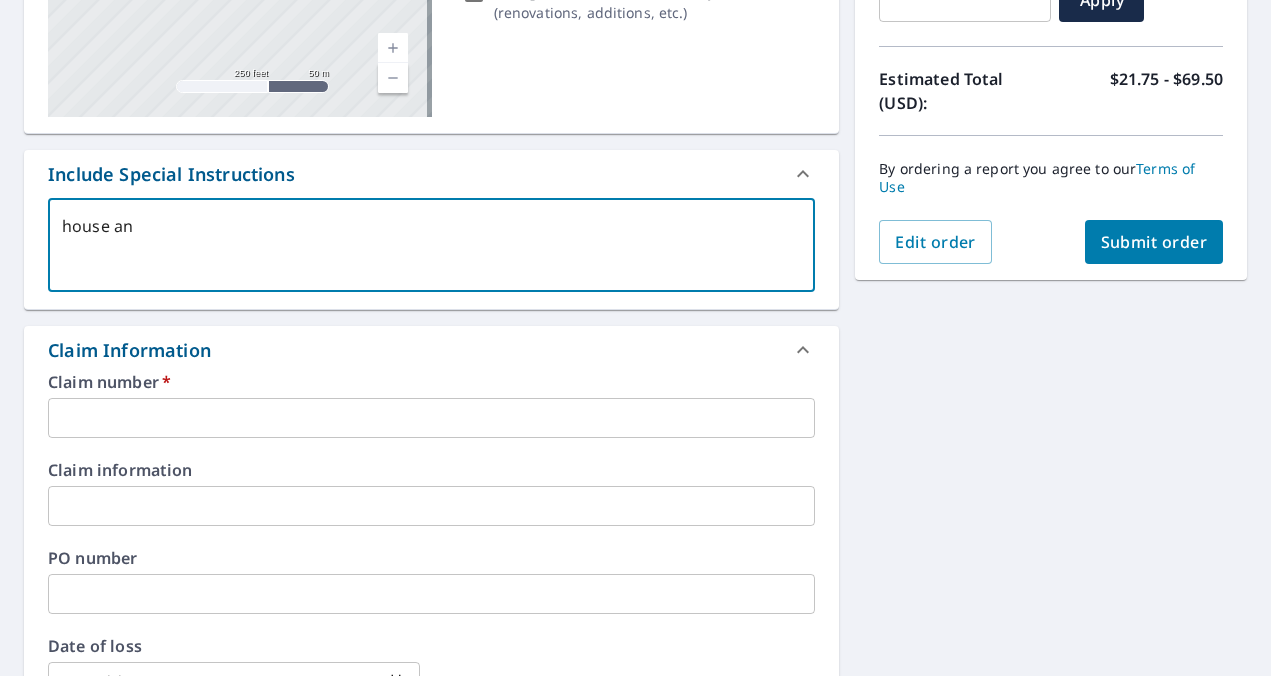 type on "house and" 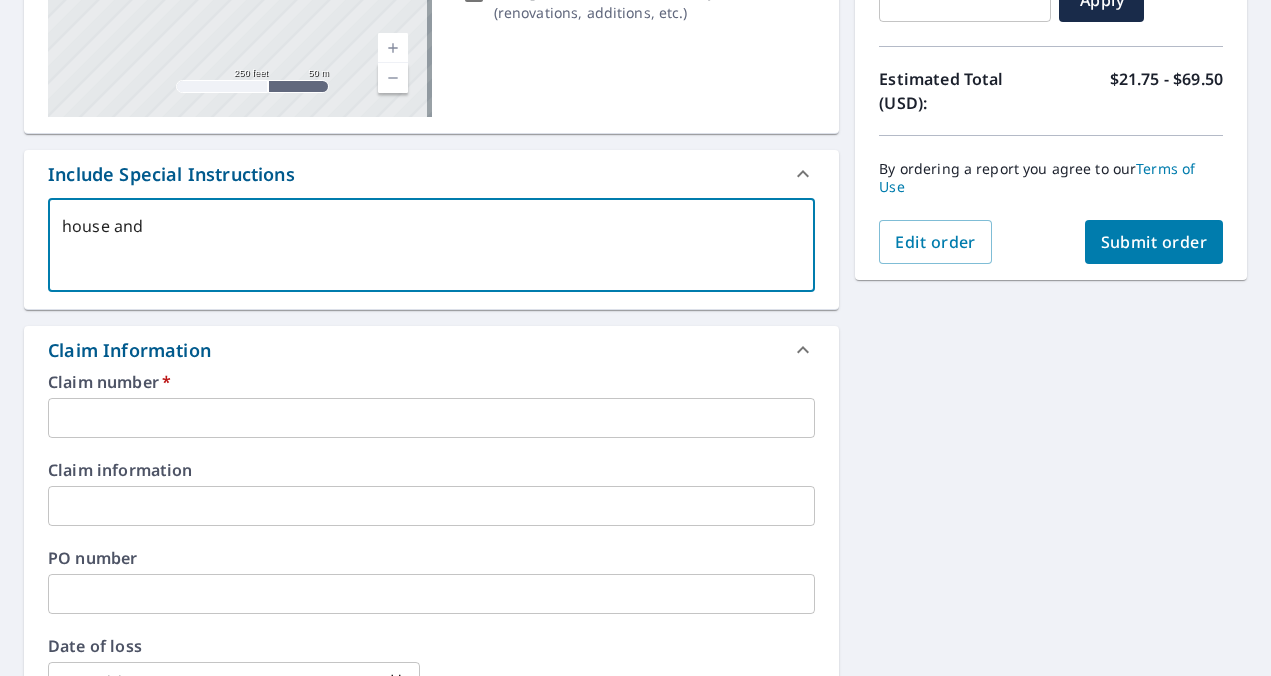 type on "house and" 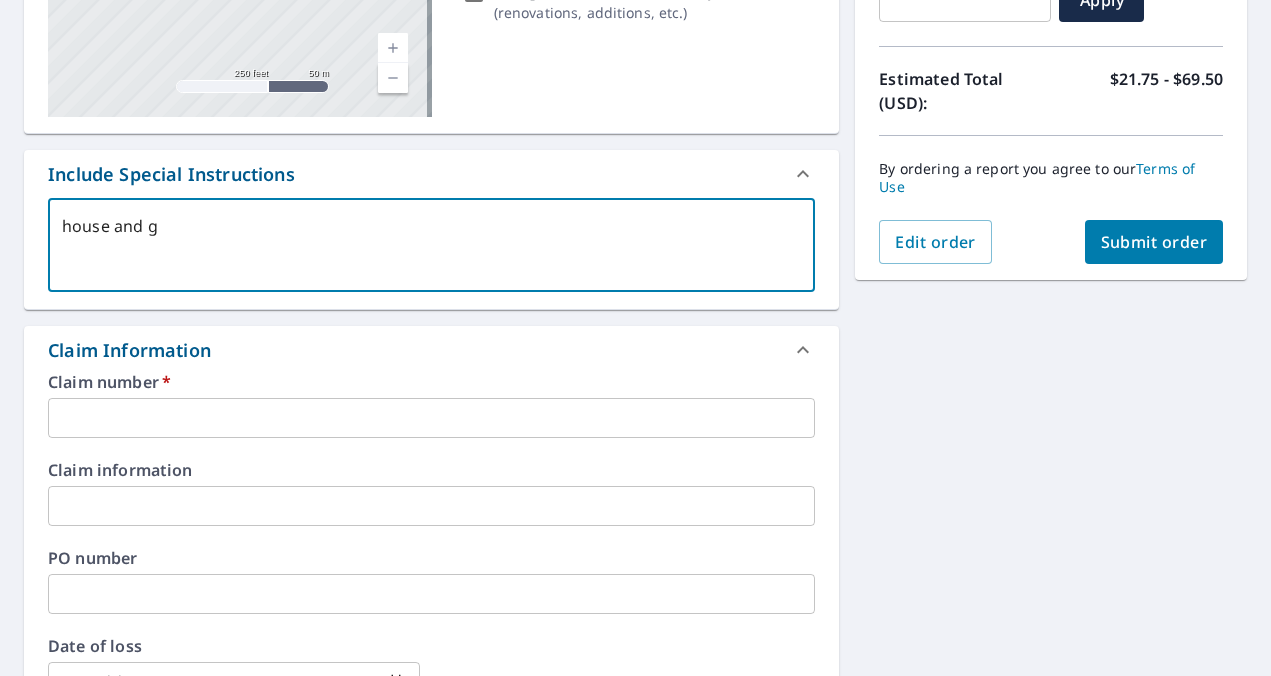 type on "house and ga" 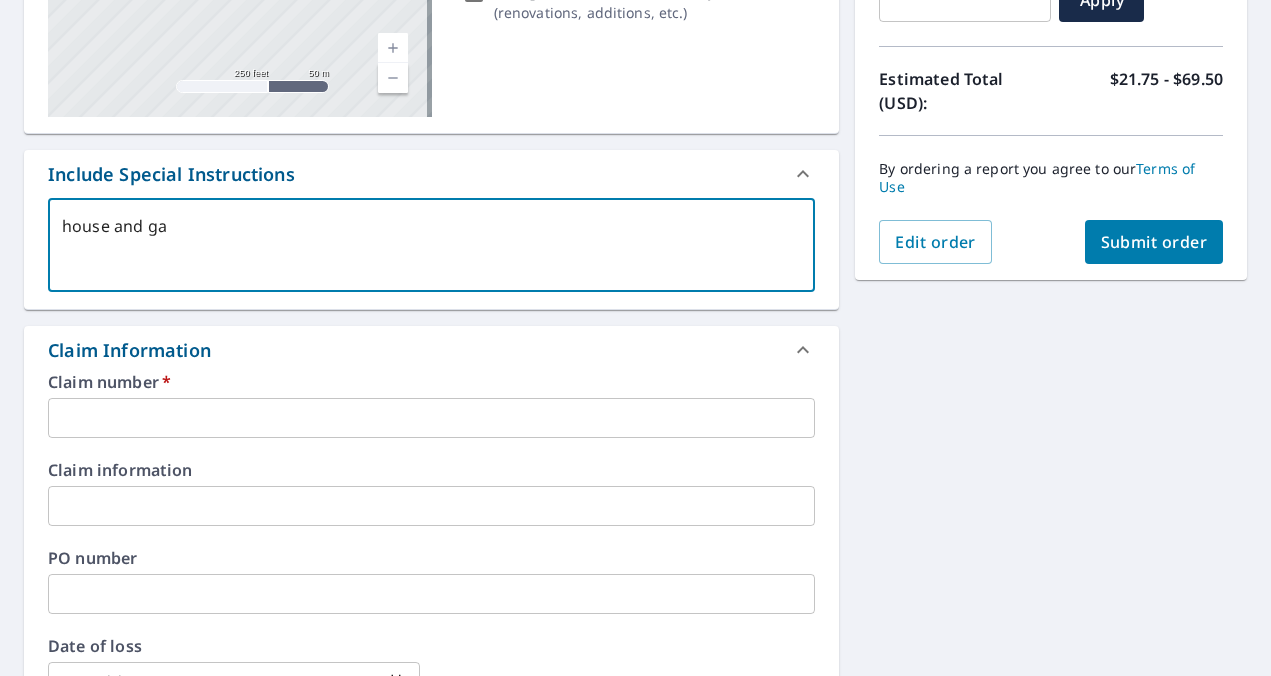type on "house and gar" 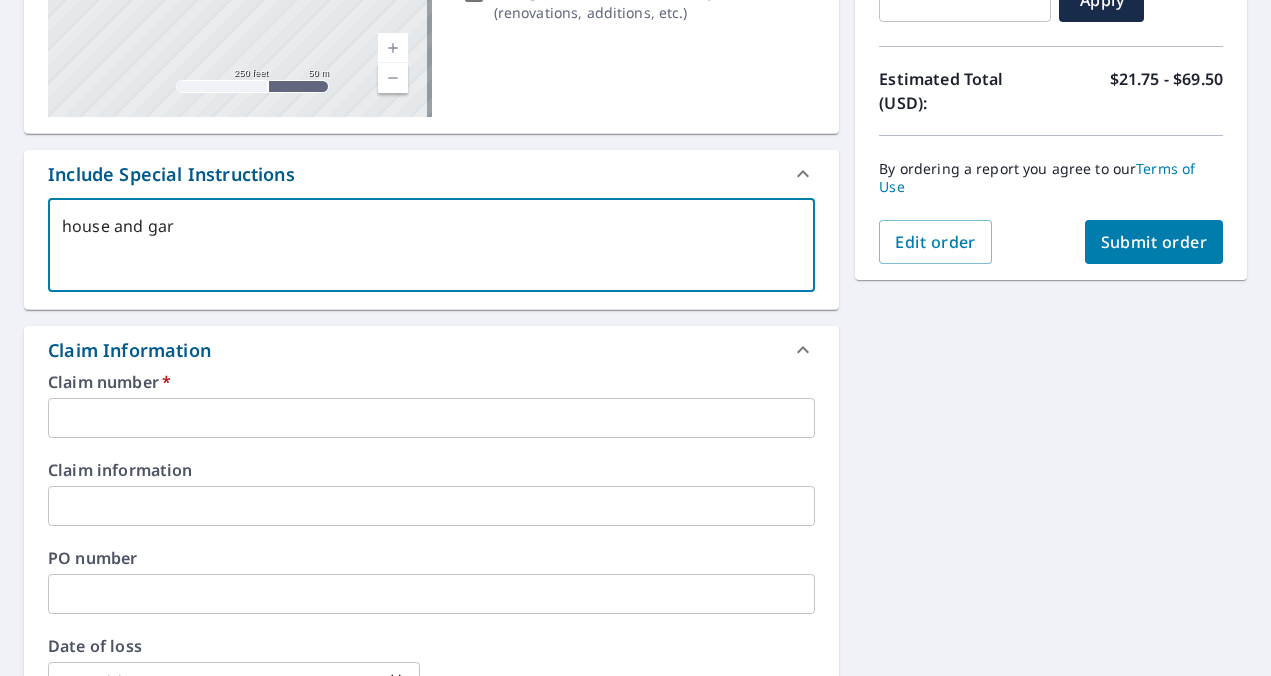 type on "house and gara" 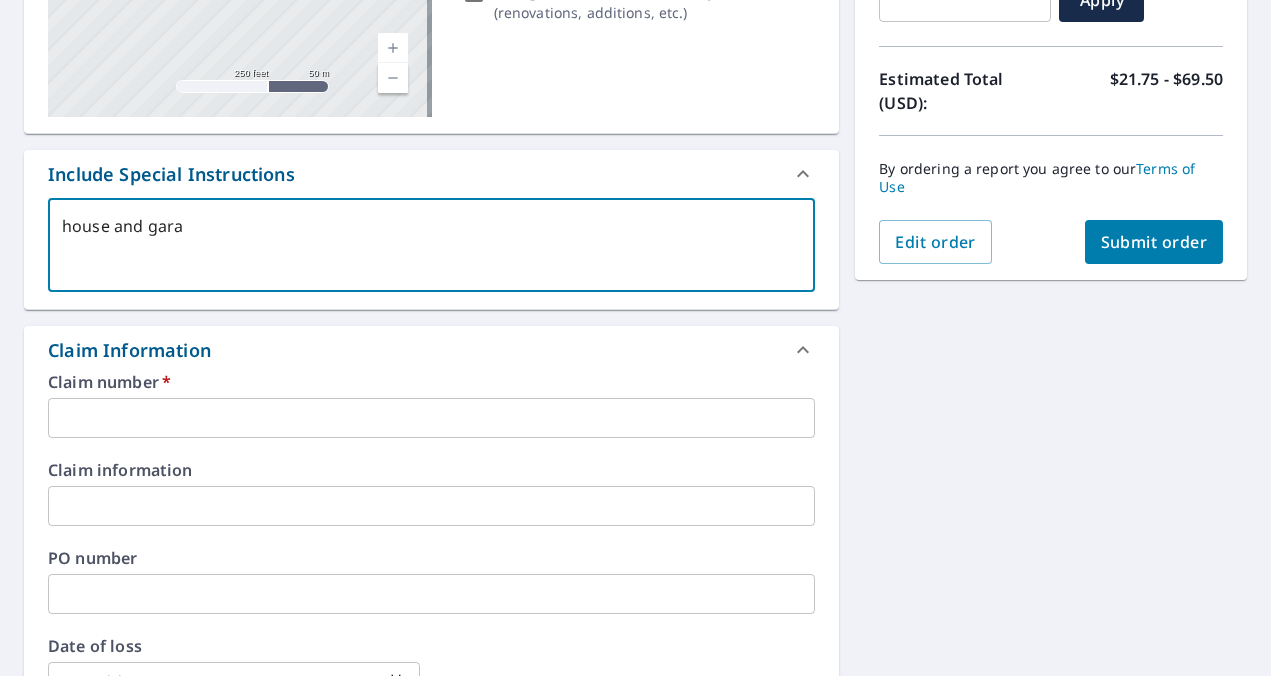 type on "house and garag" 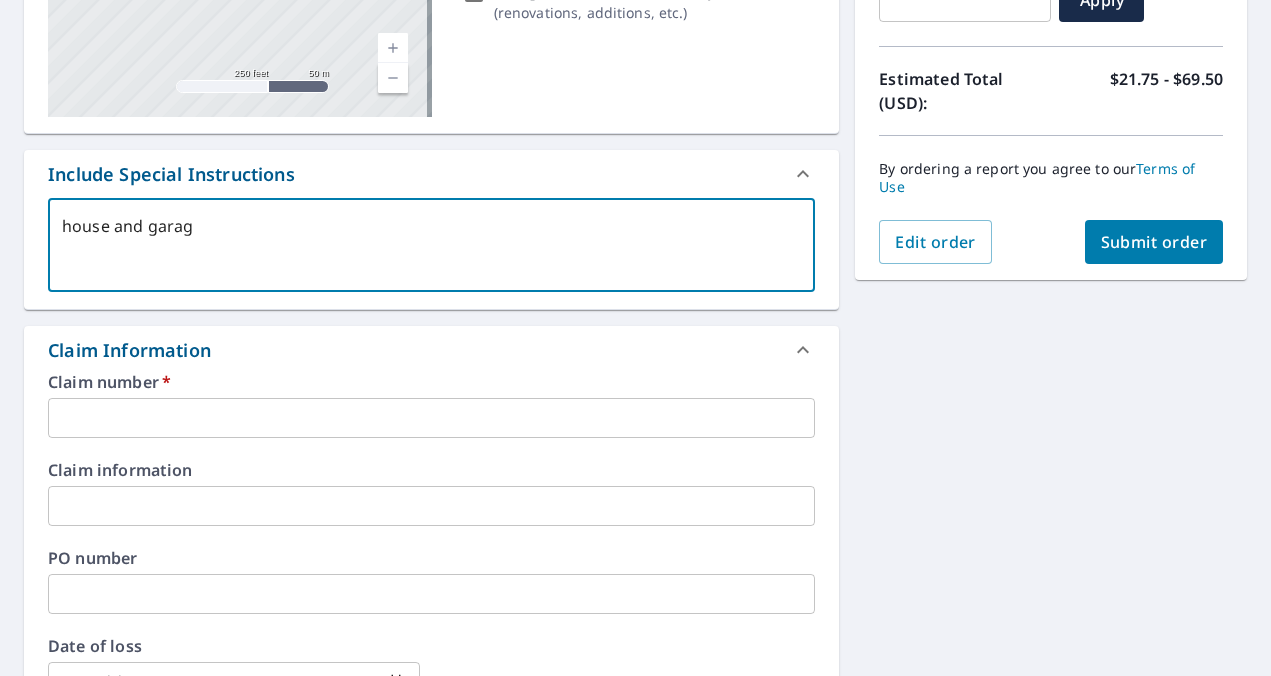 type on "house and garage" 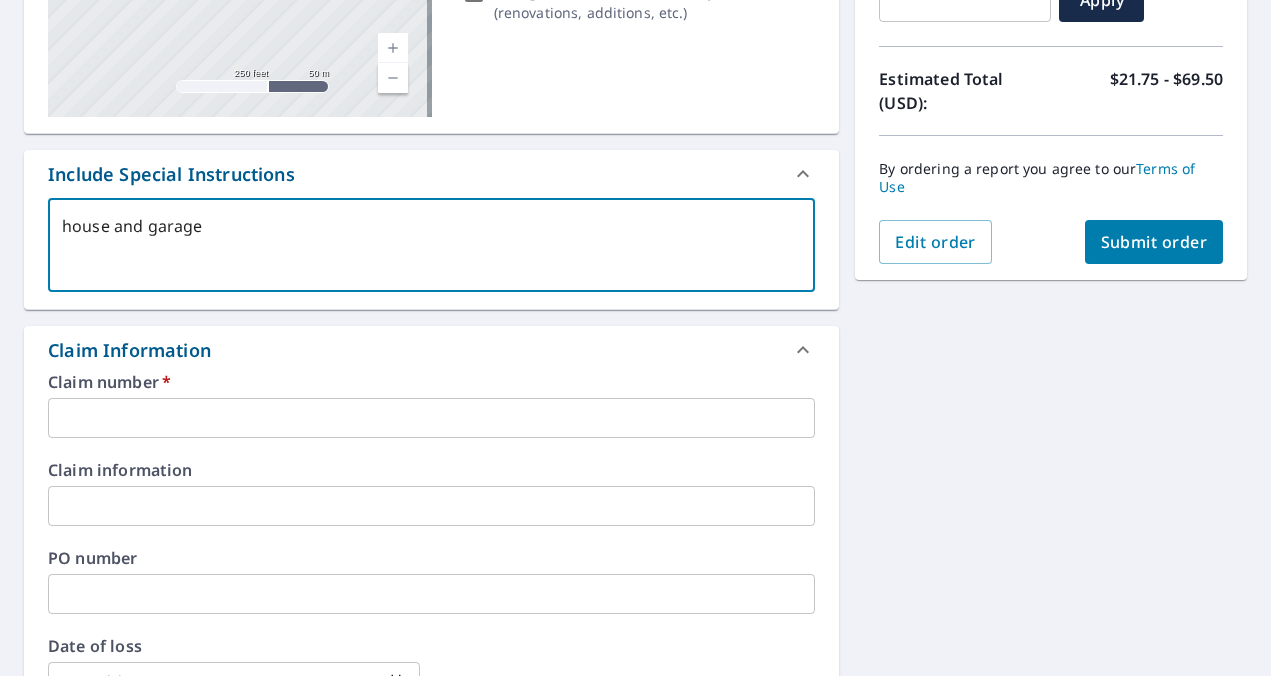 type on "house and garage" 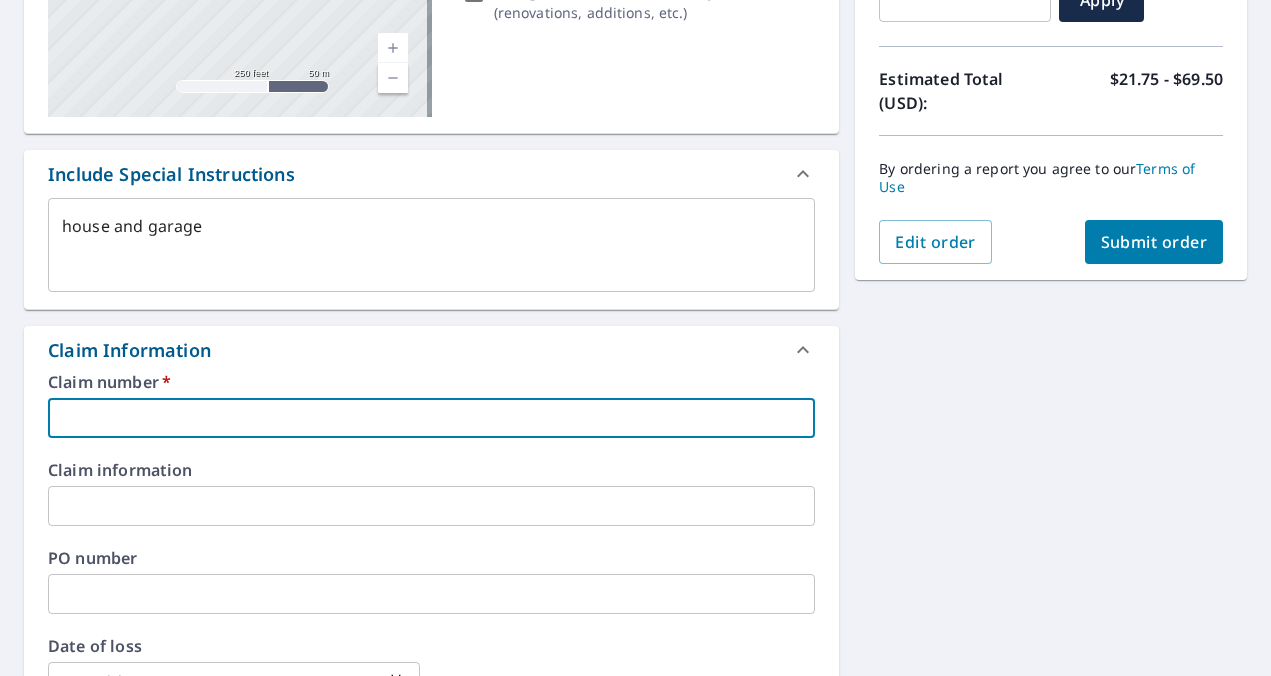 type on "x" 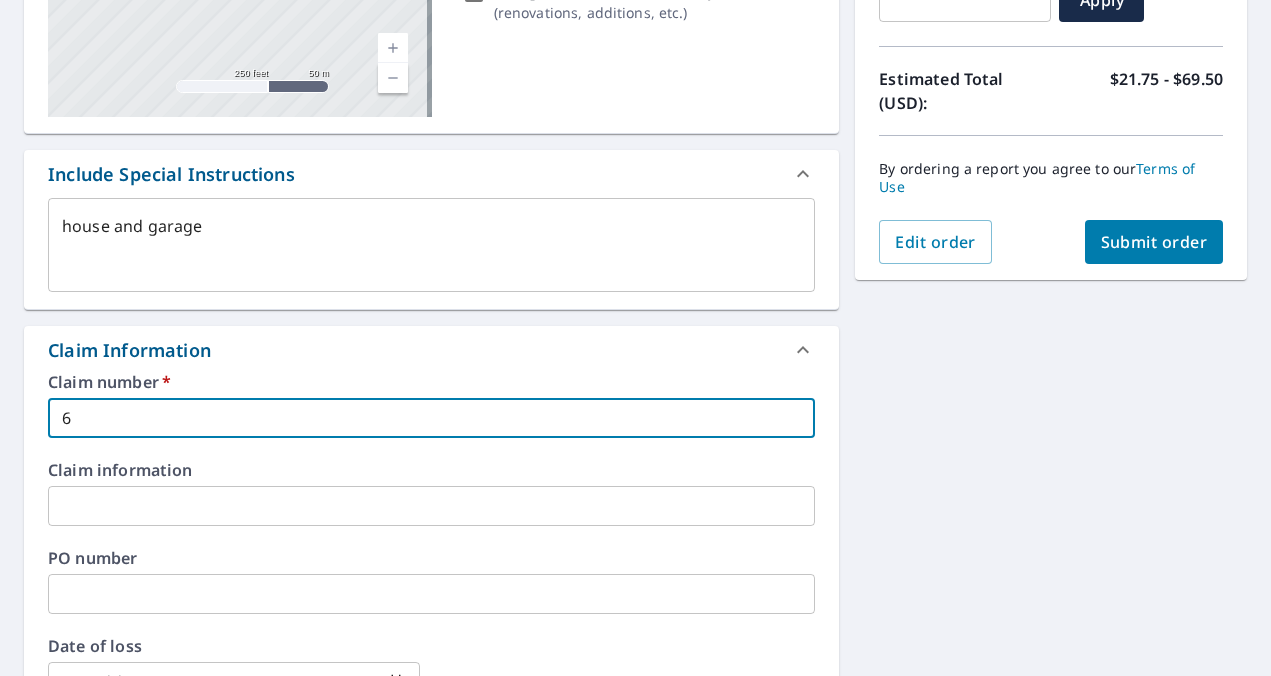 type on "x" 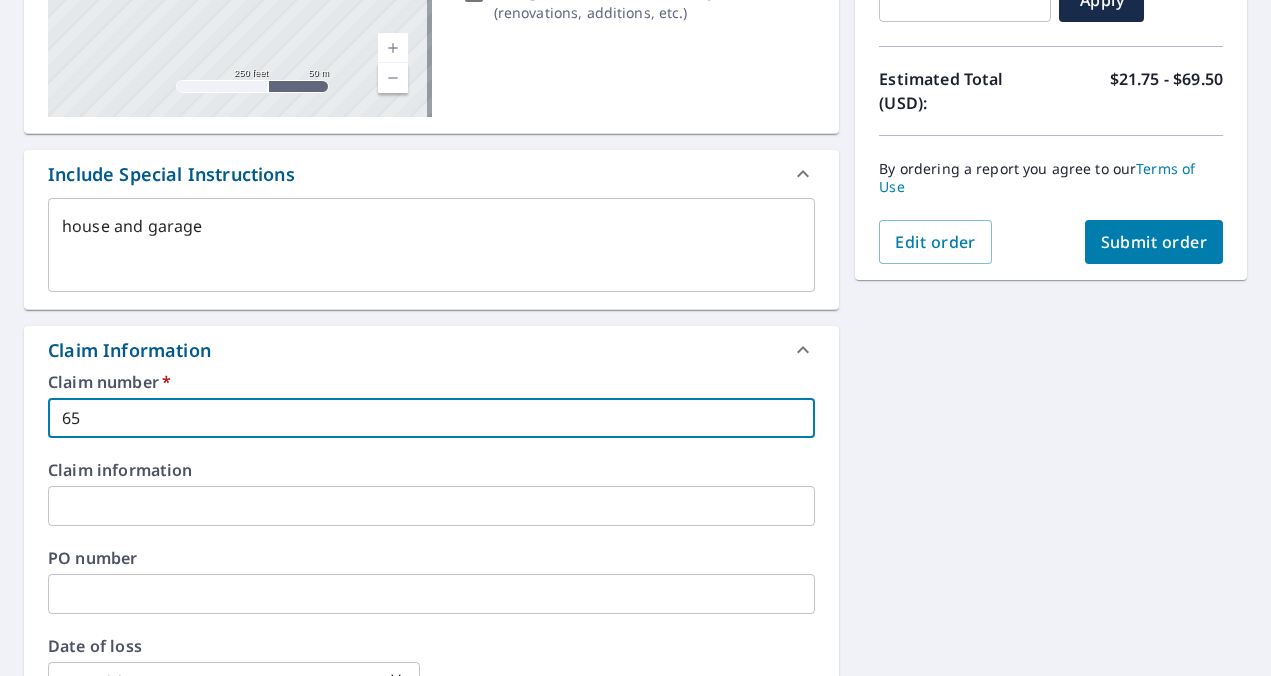 type on "x" 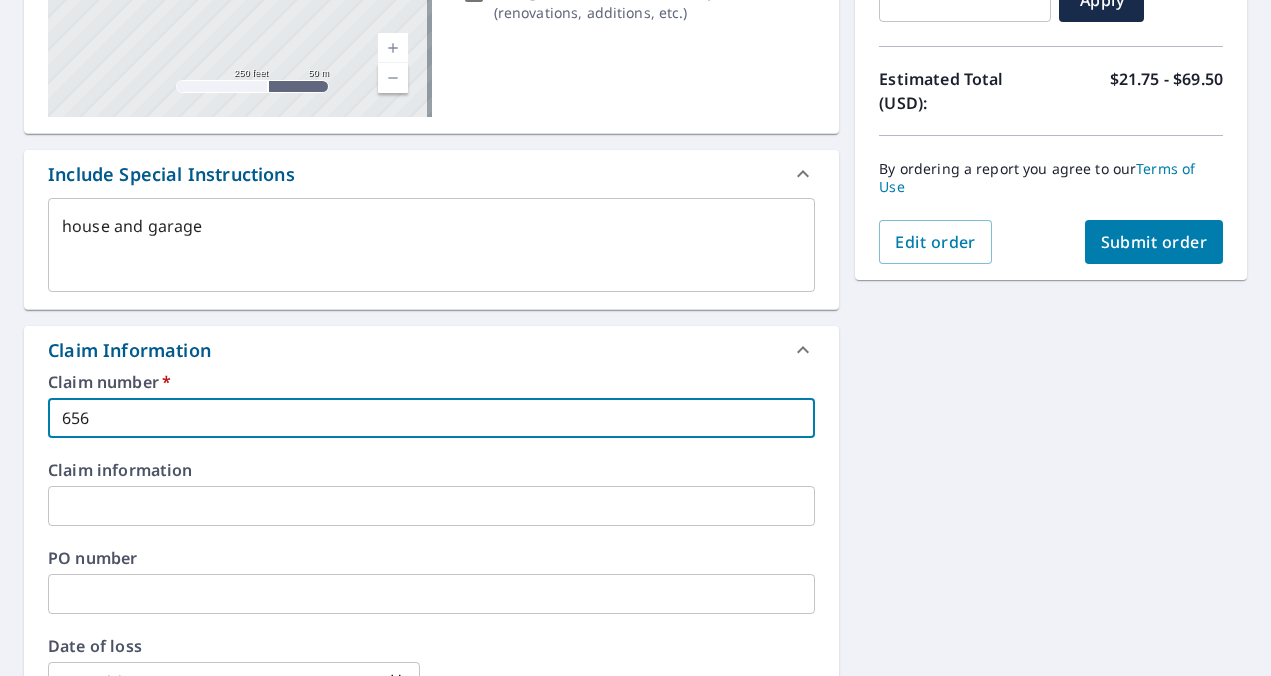 type on "x" 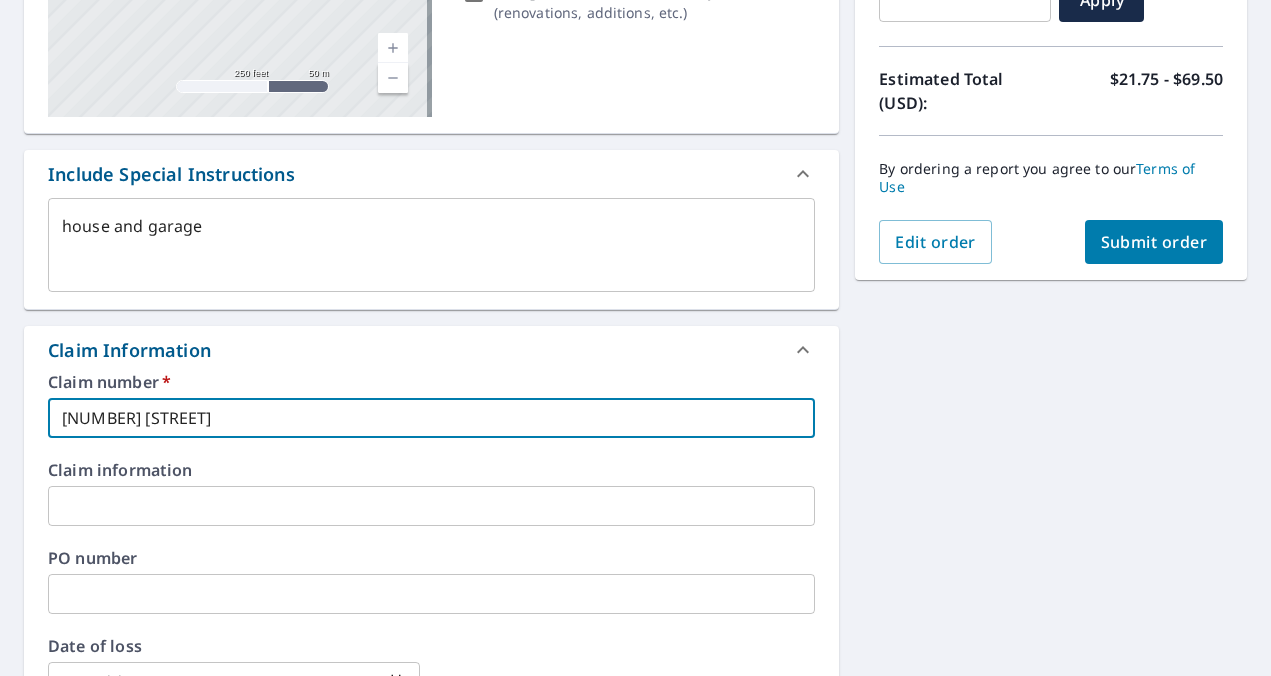 type on "x" 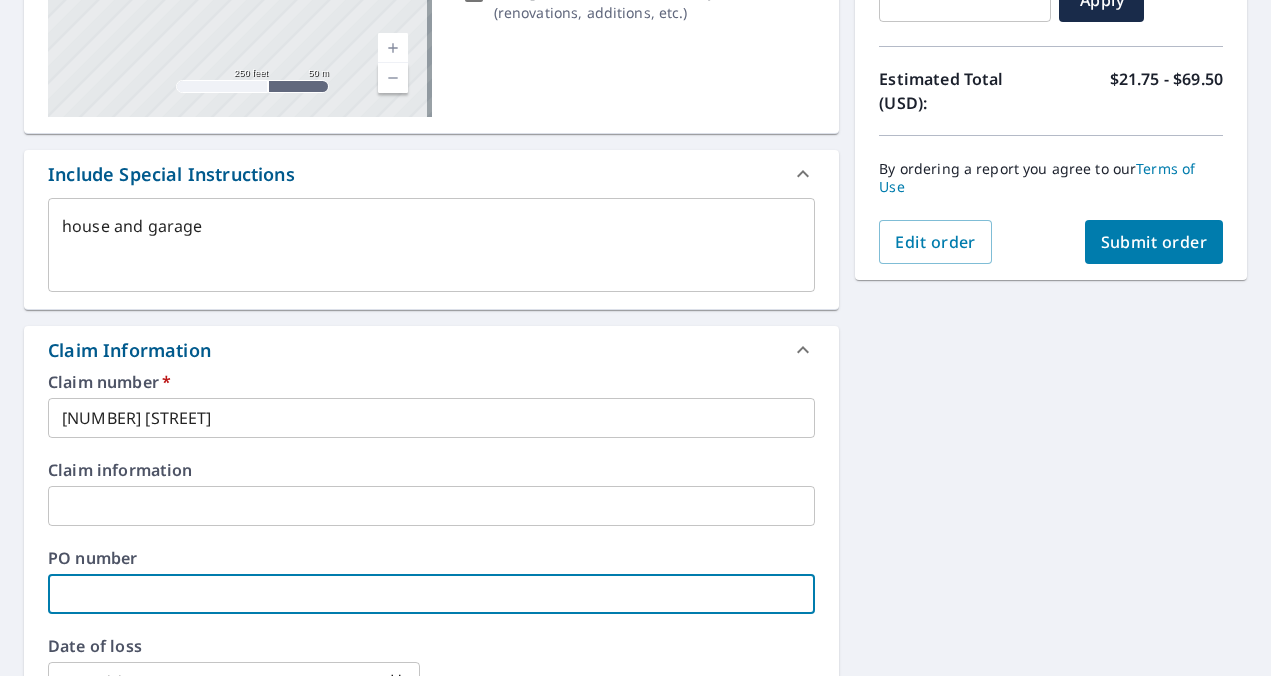 scroll, scrollTop: 426, scrollLeft: 0, axis: vertical 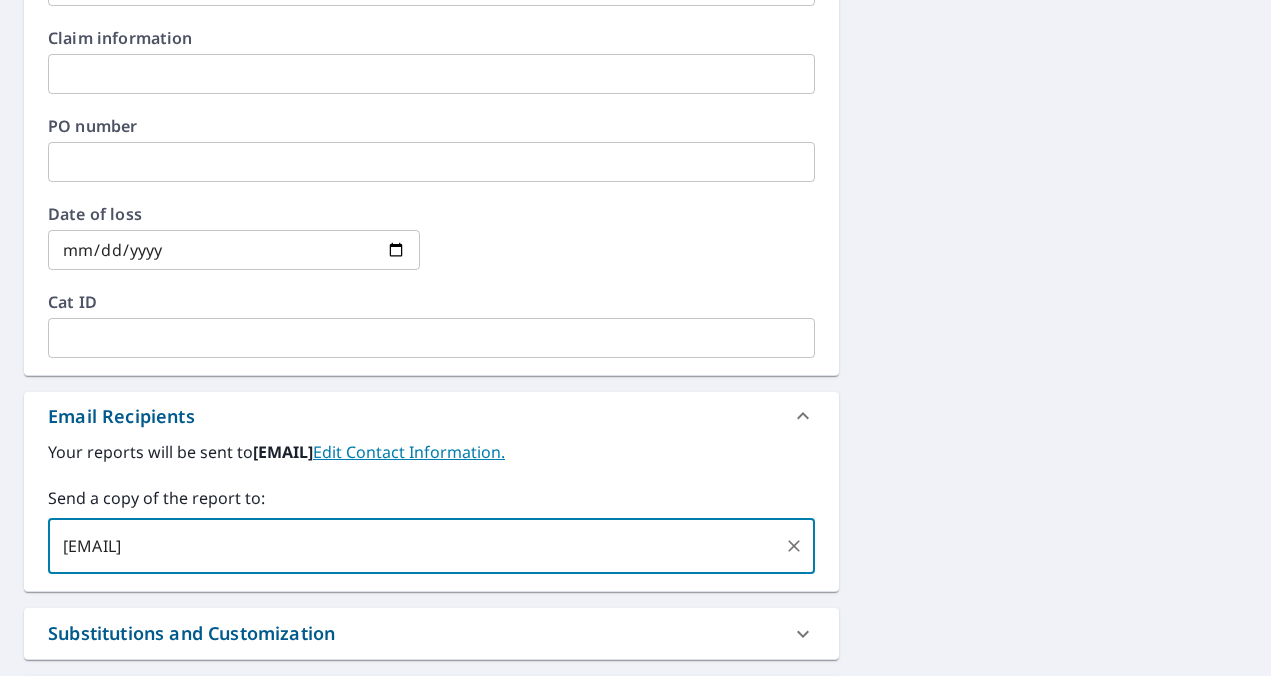 type on "[EMAIL]" 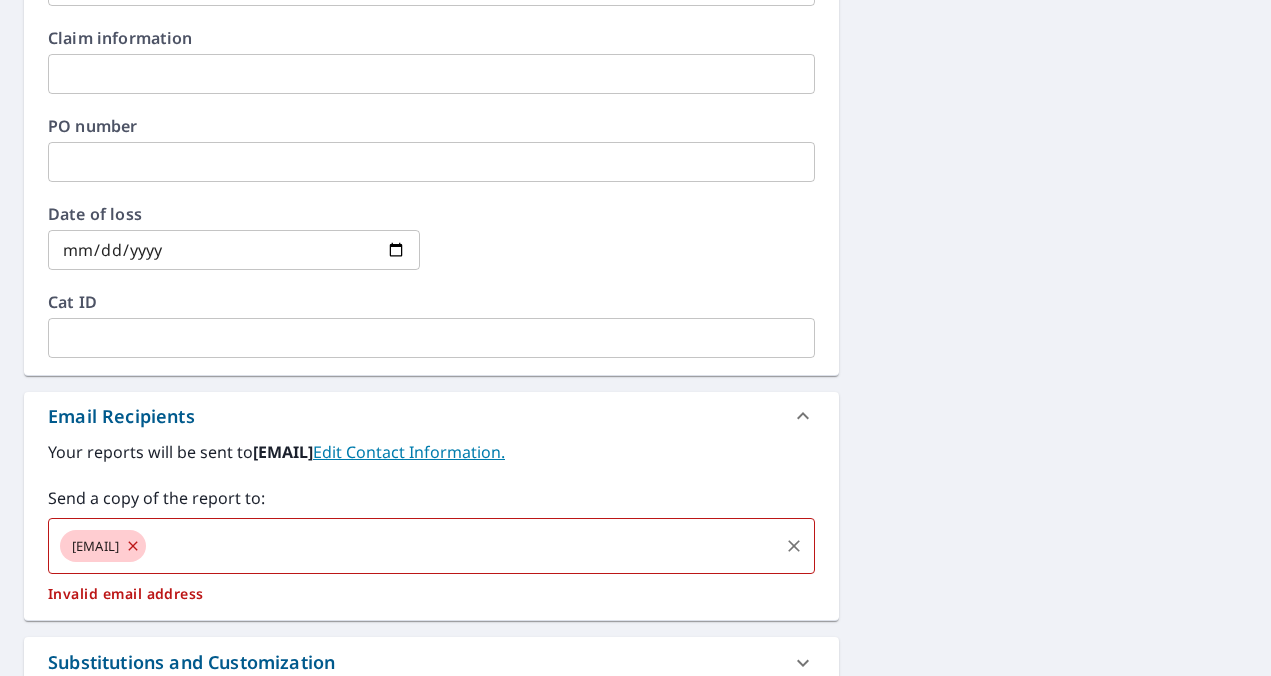 click on "[EMAIL]" at bounding box center (95, 546) 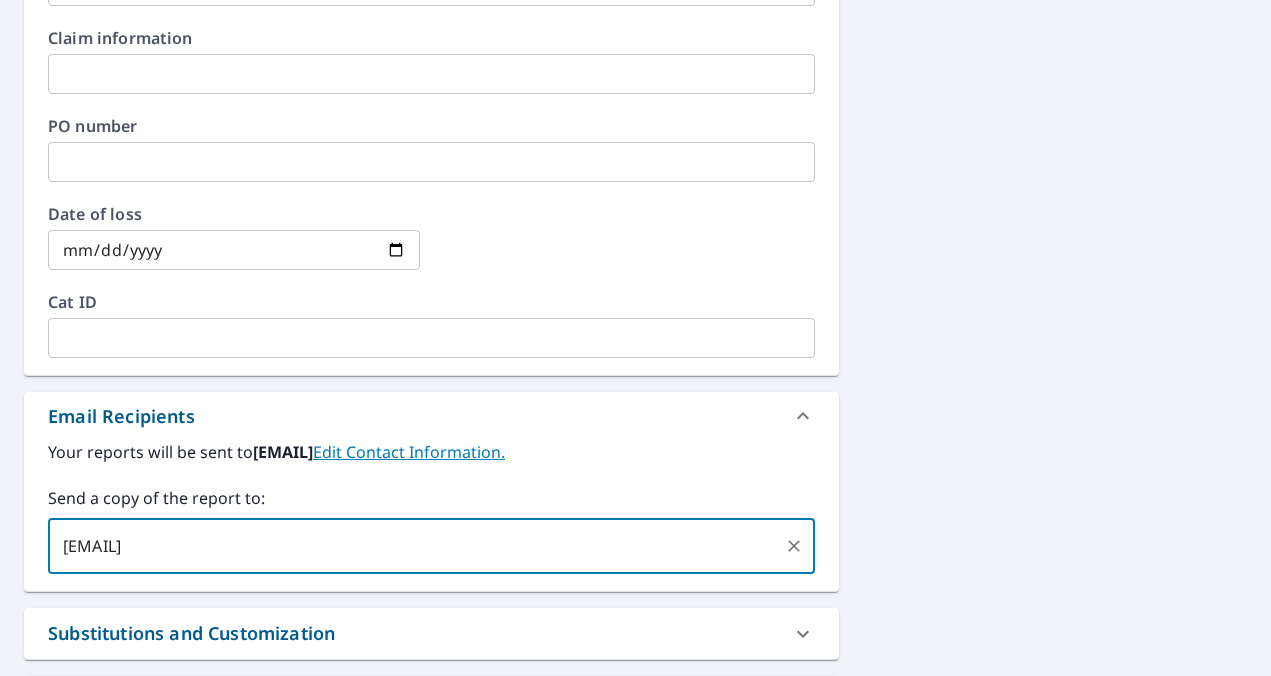 click on "[EMAIL]" at bounding box center [416, 546] 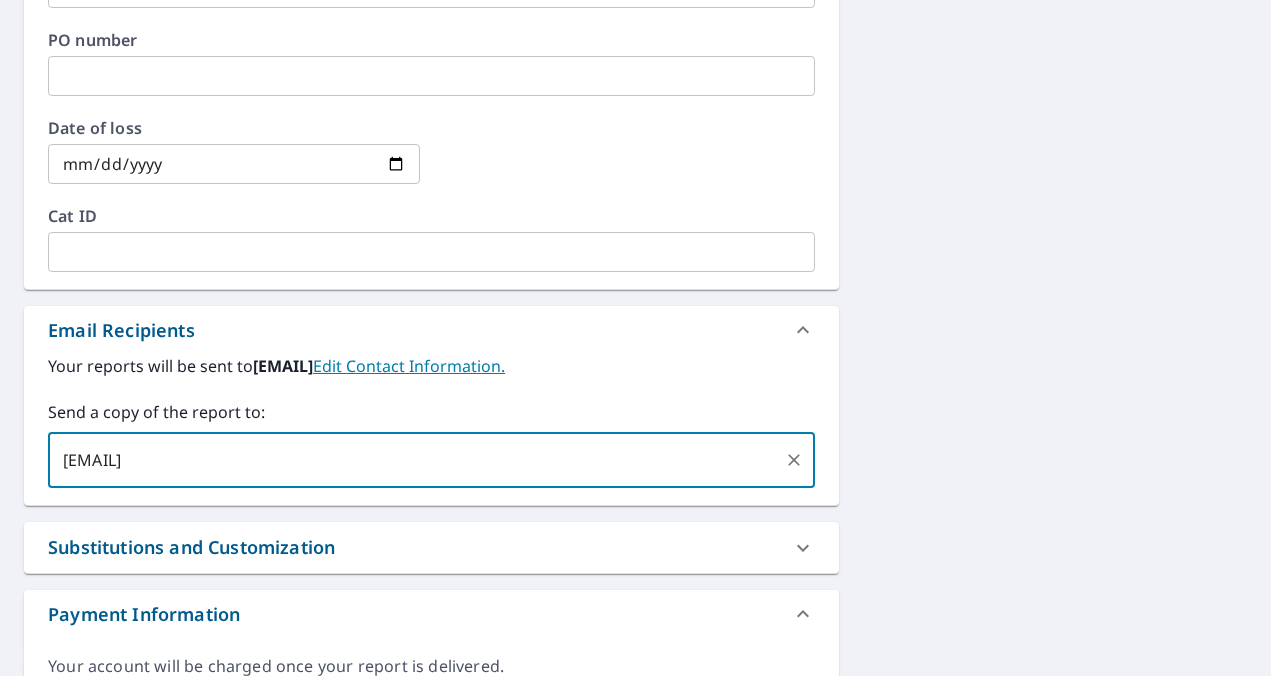 scroll, scrollTop: 727, scrollLeft: 0, axis: vertical 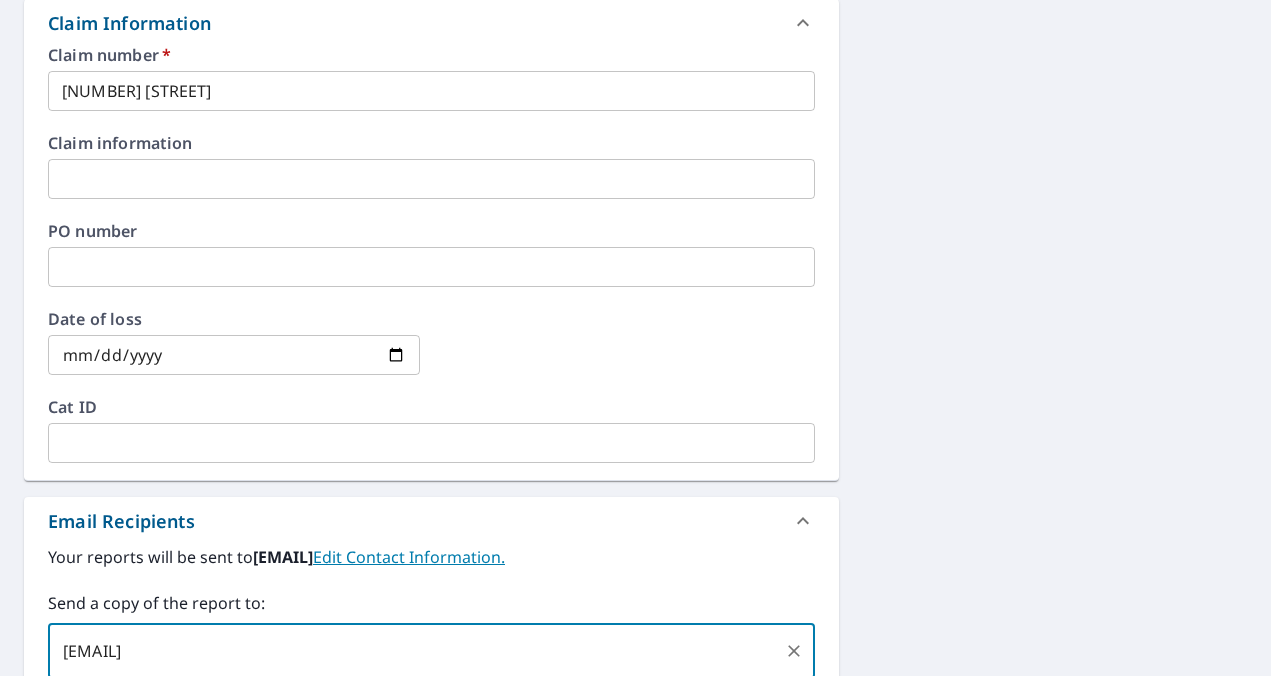 type on "[EMAIL]" 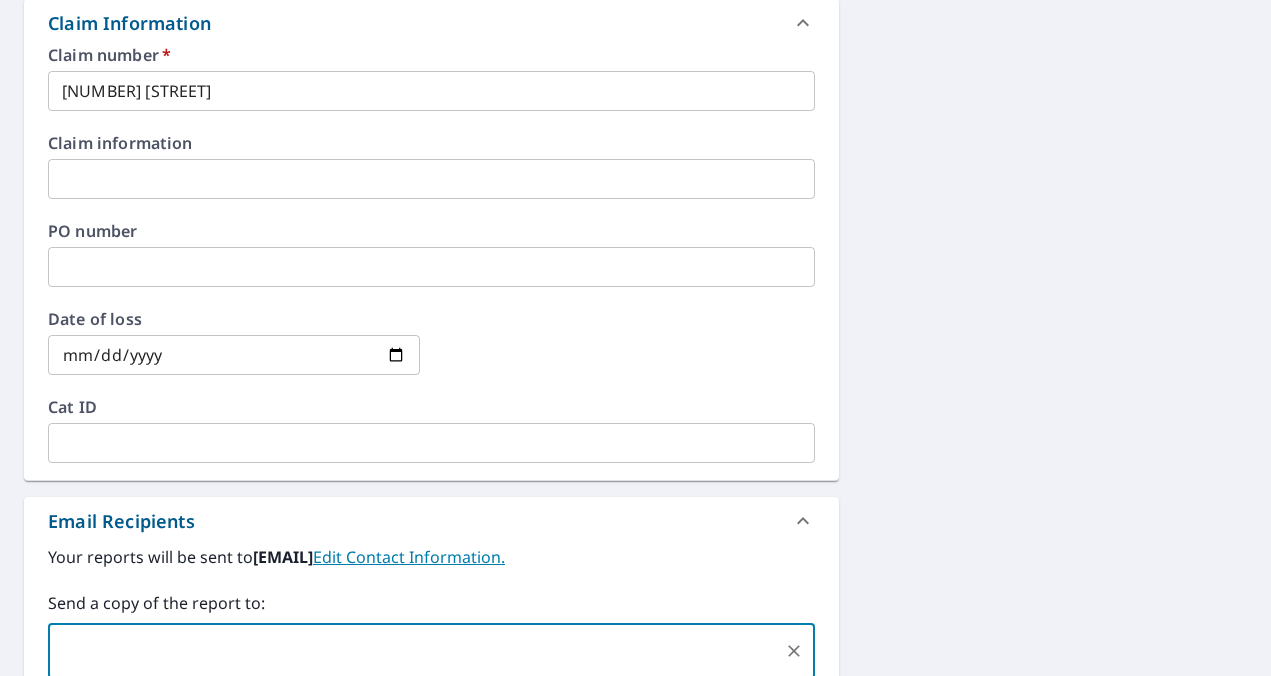 click at bounding box center [431, 179] 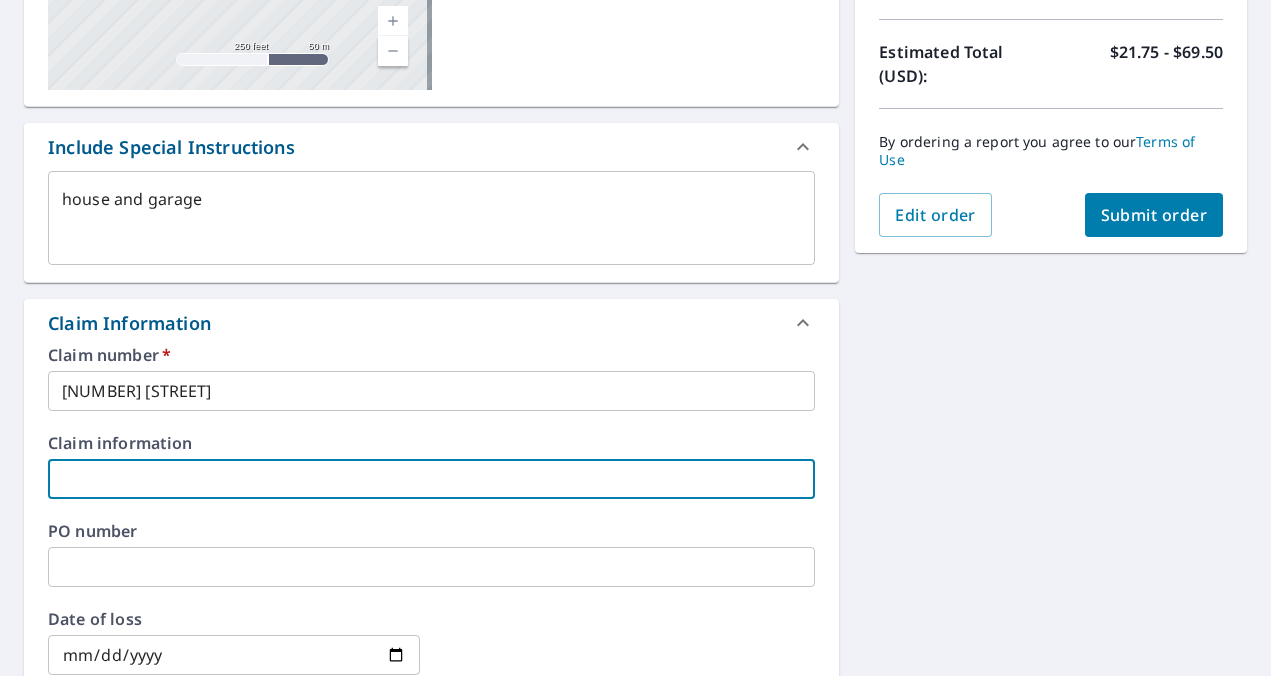 scroll, scrollTop: 0, scrollLeft: 0, axis: both 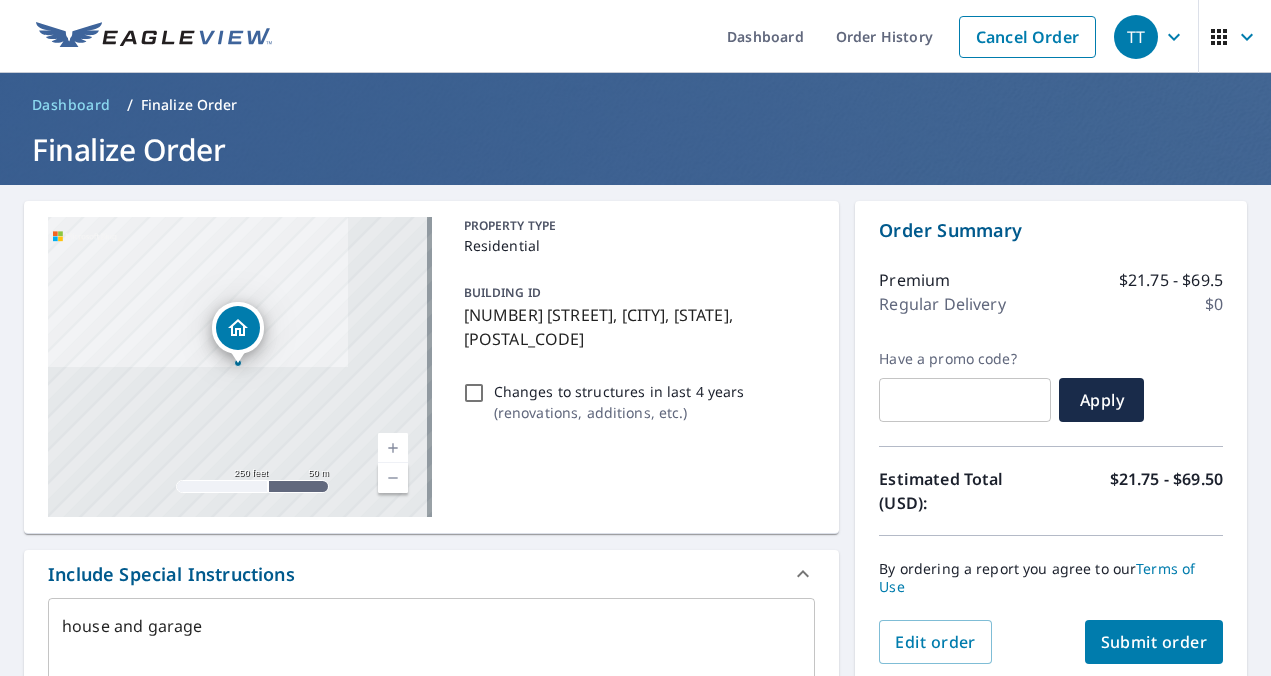 click on "Submit order" at bounding box center (1154, 642) 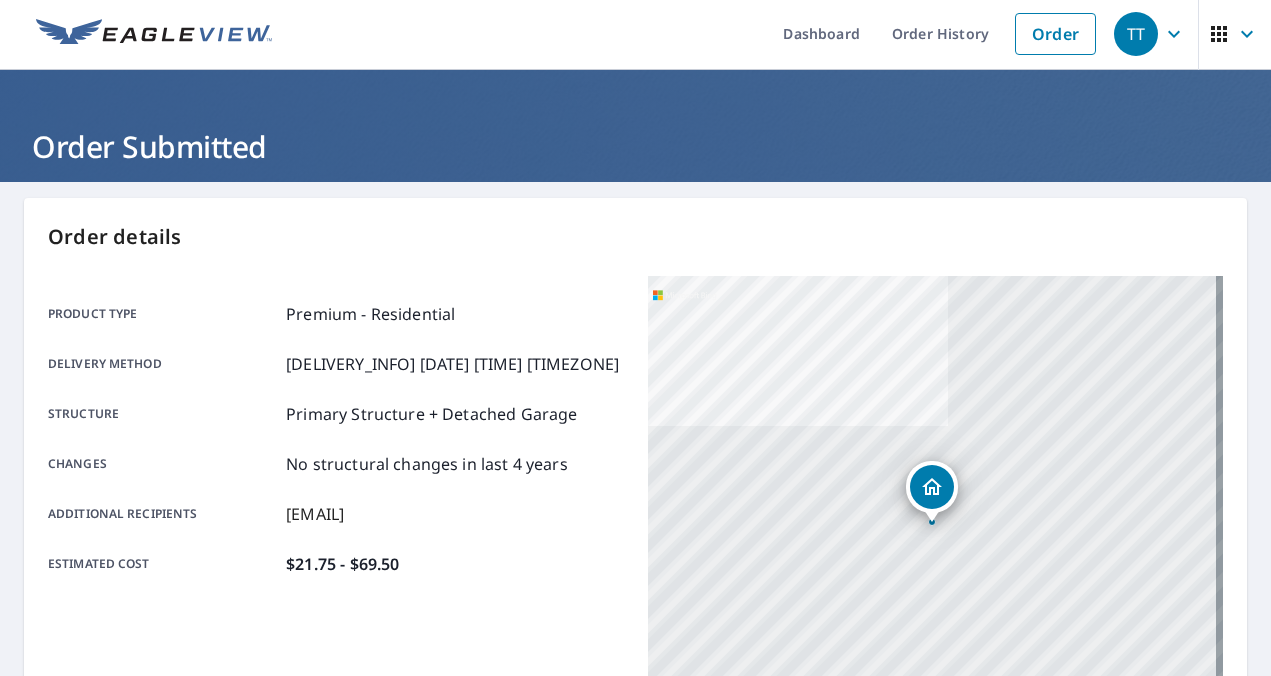 scroll, scrollTop: 0, scrollLeft: 0, axis: both 